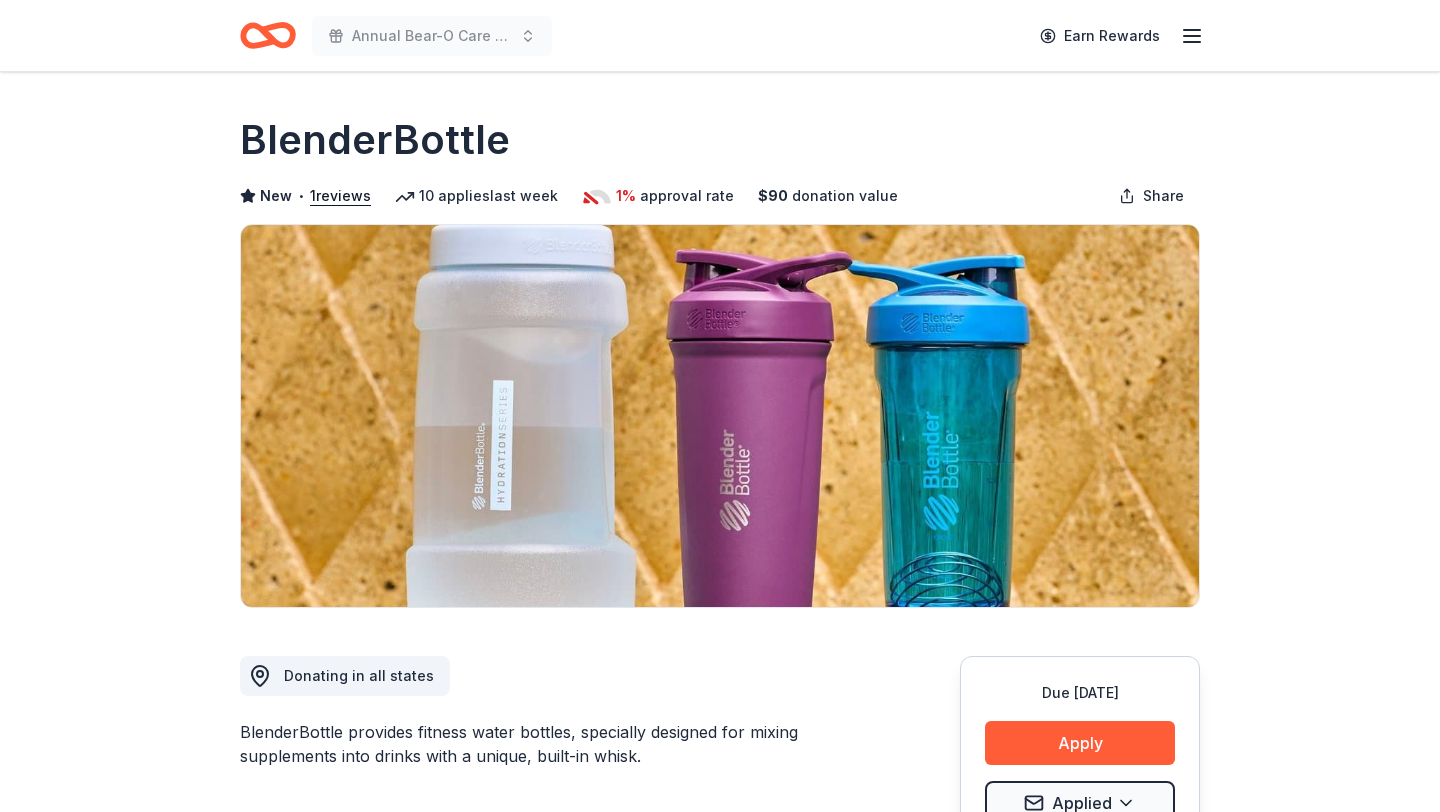 scroll, scrollTop: 0, scrollLeft: 0, axis: both 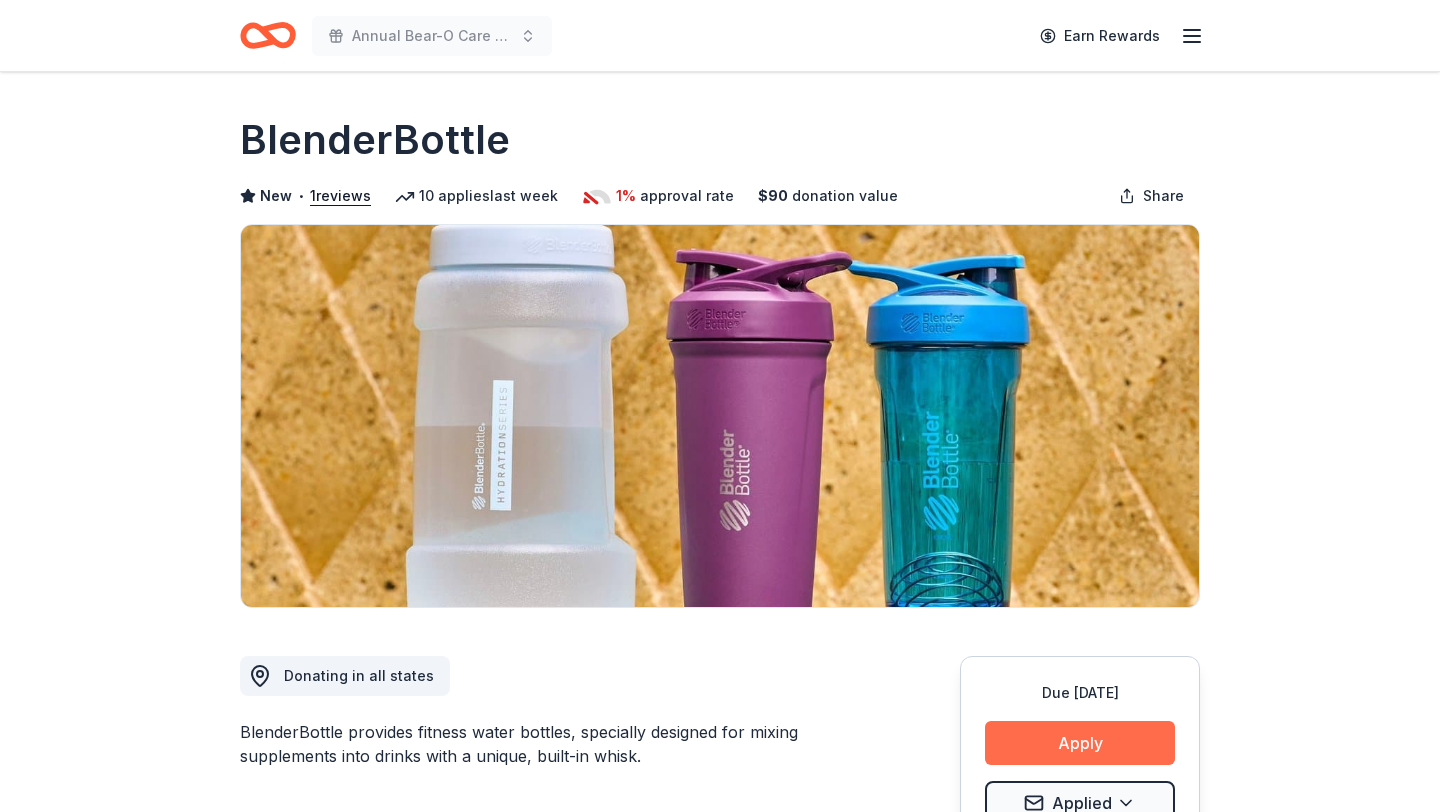 click on "Apply" at bounding box center [1080, 743] 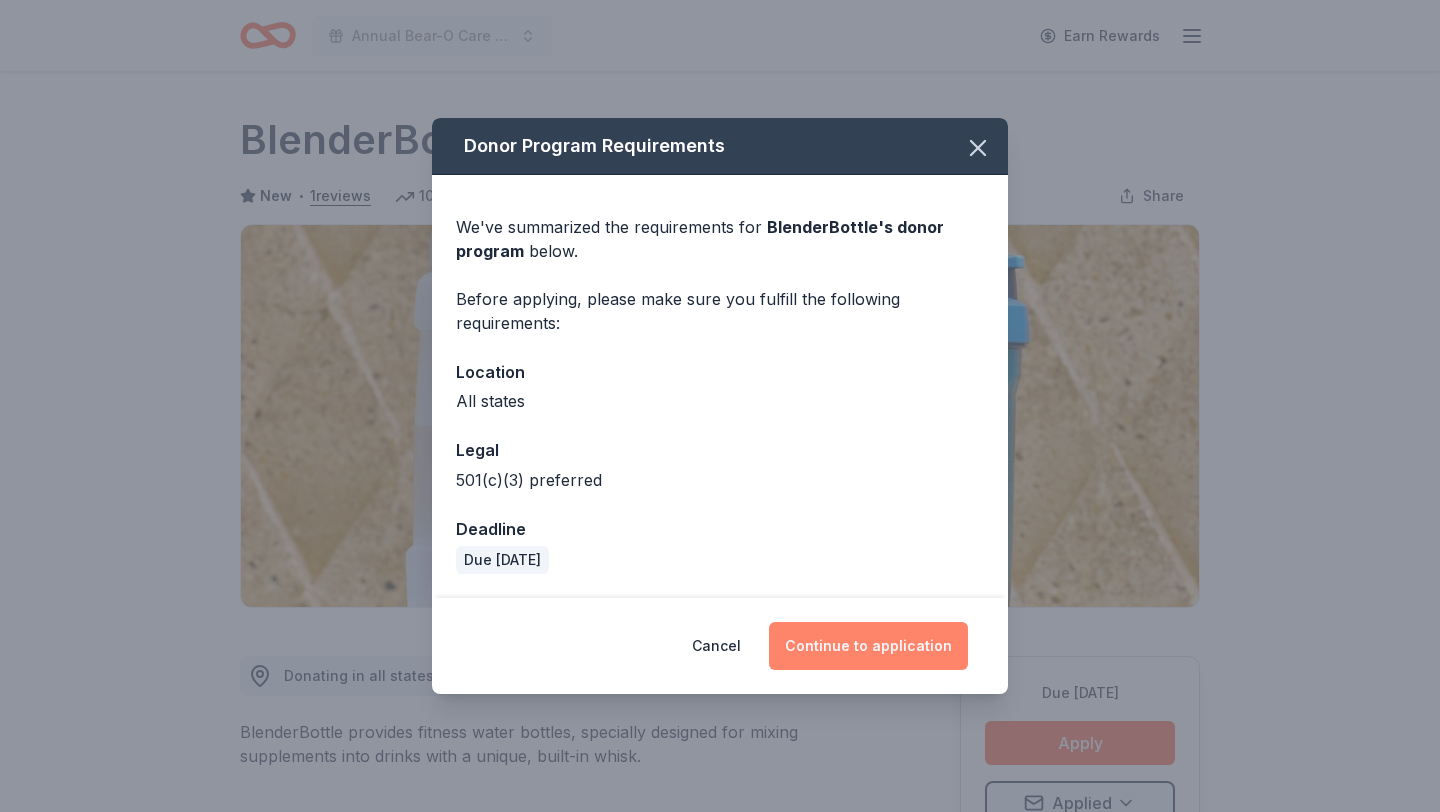 click on "Continue to application" at bounding box center [868, 646] 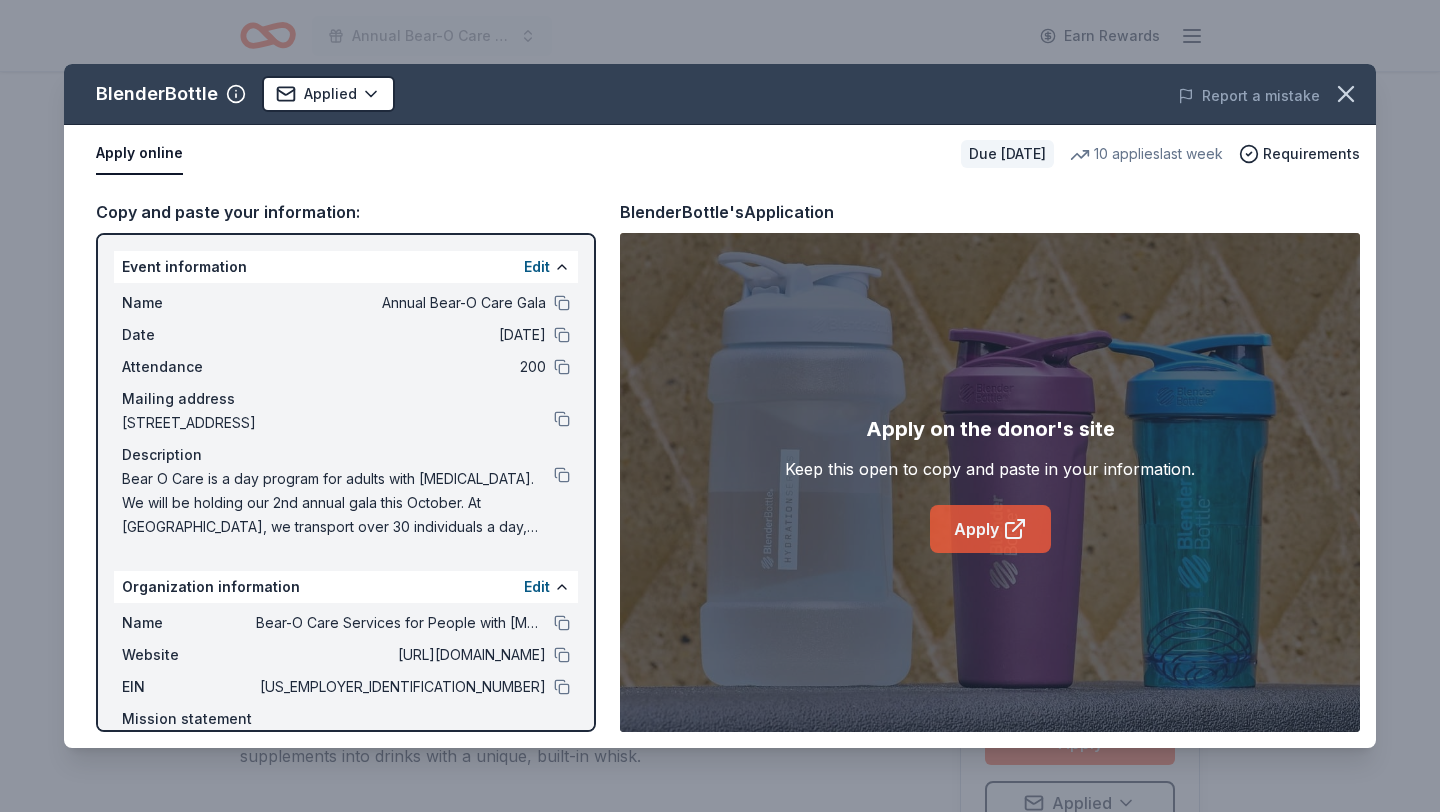 click on "Apply" at bounding box center [990, 529] 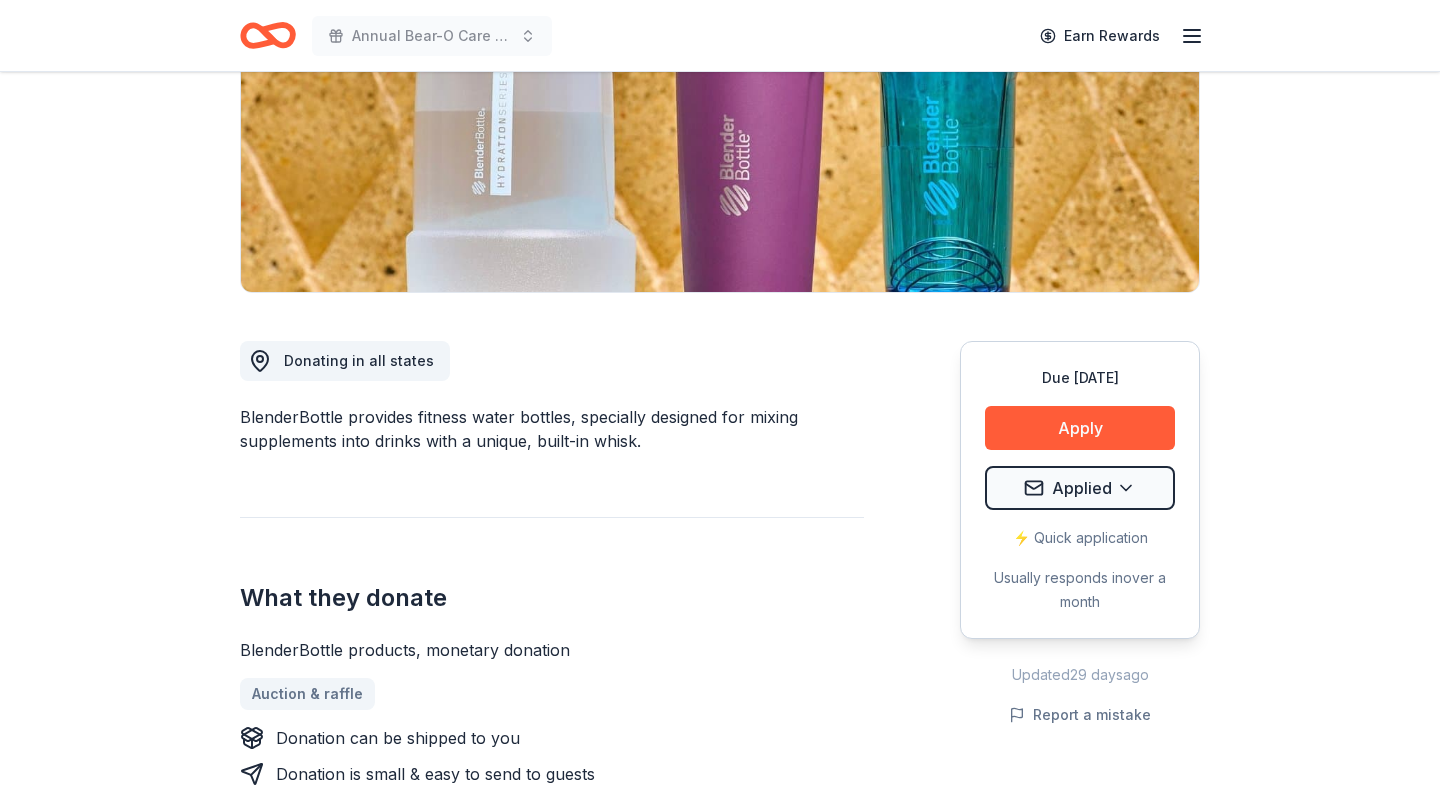 scroll, scrollTop: 318, scrollLeft: 0, axis: vertical 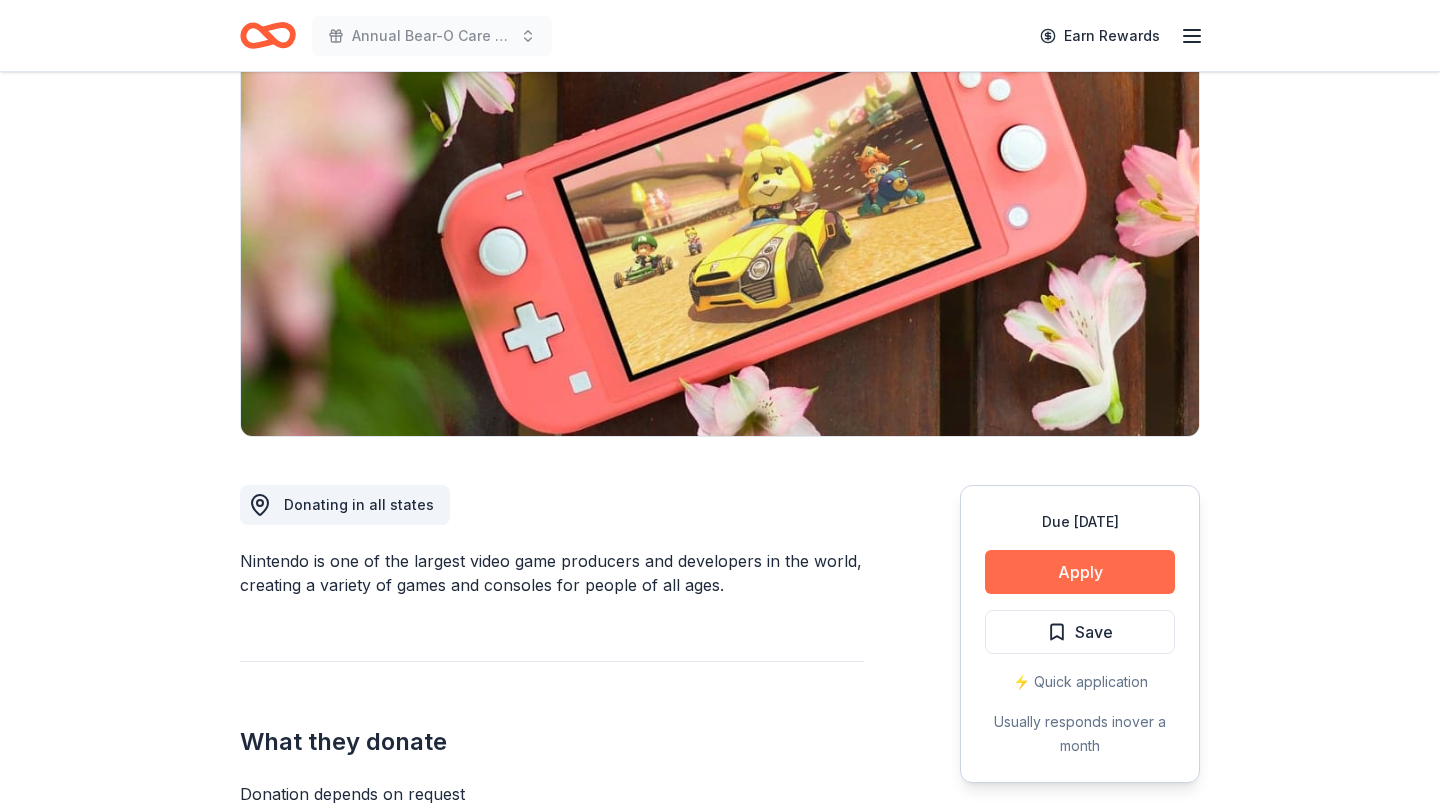 click on "Apply" at bounding box center [1080, 572] 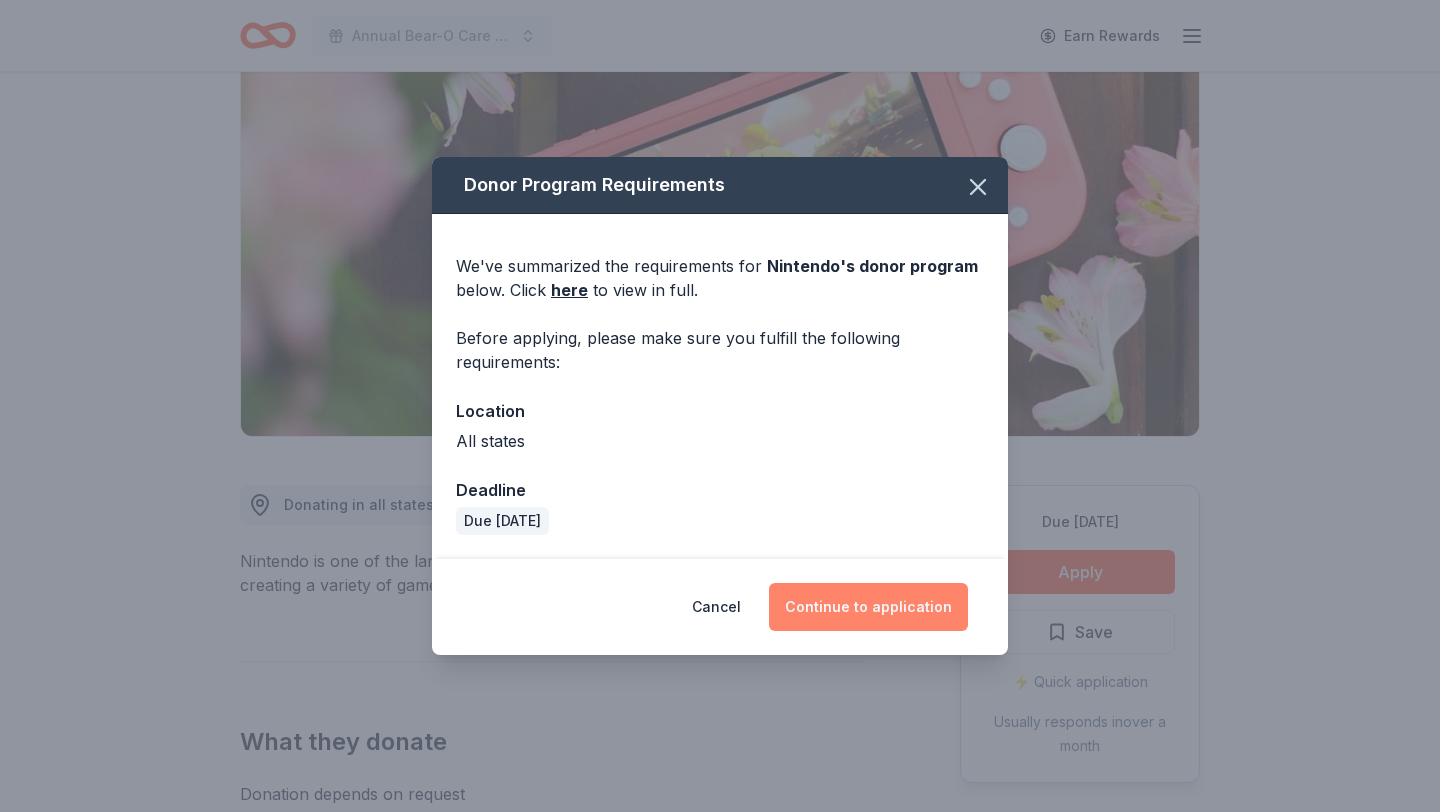 click on "Continue to application" at bounding box center [868, 607] 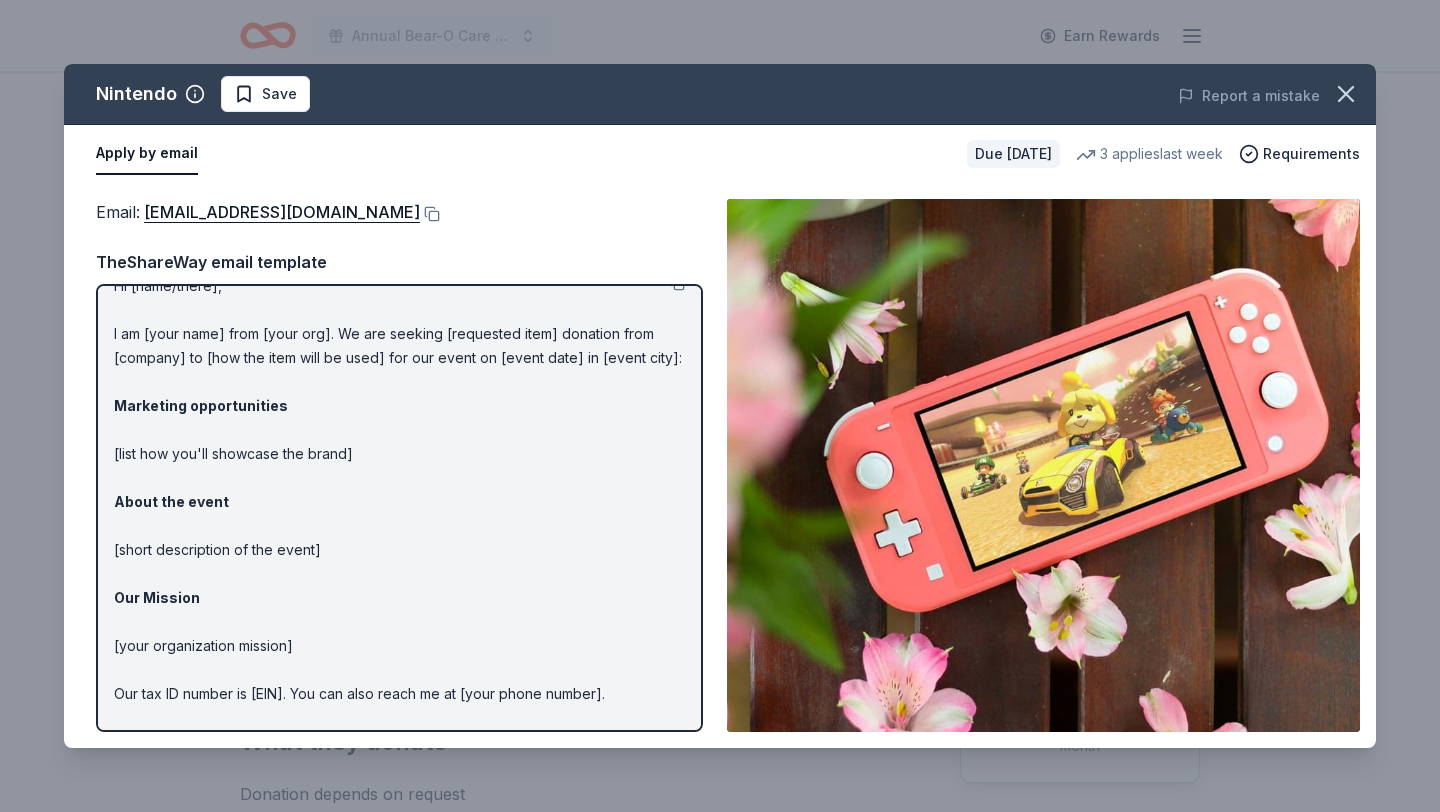 scroll, scrollTop: 0, scrollLeft: 0, axis: both 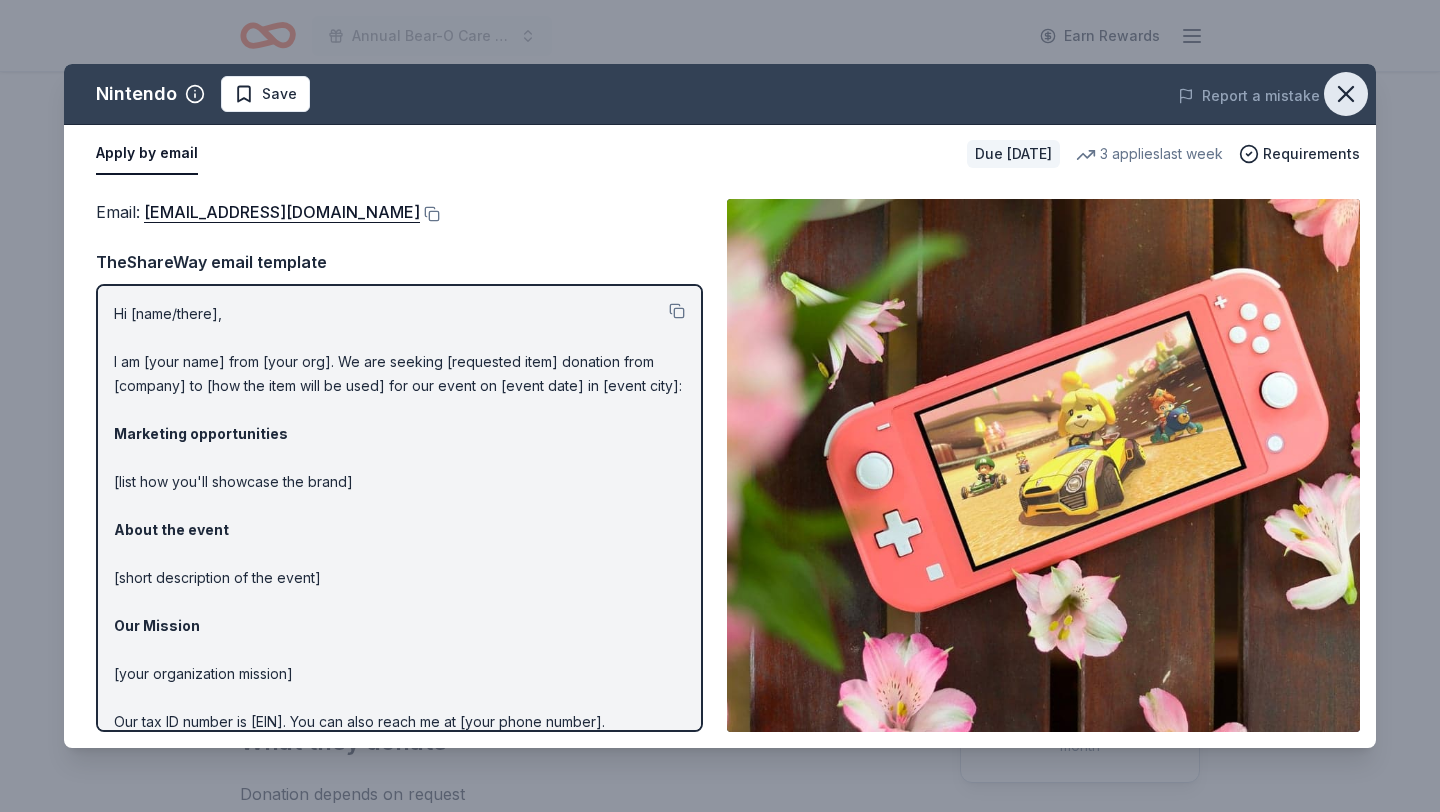 click 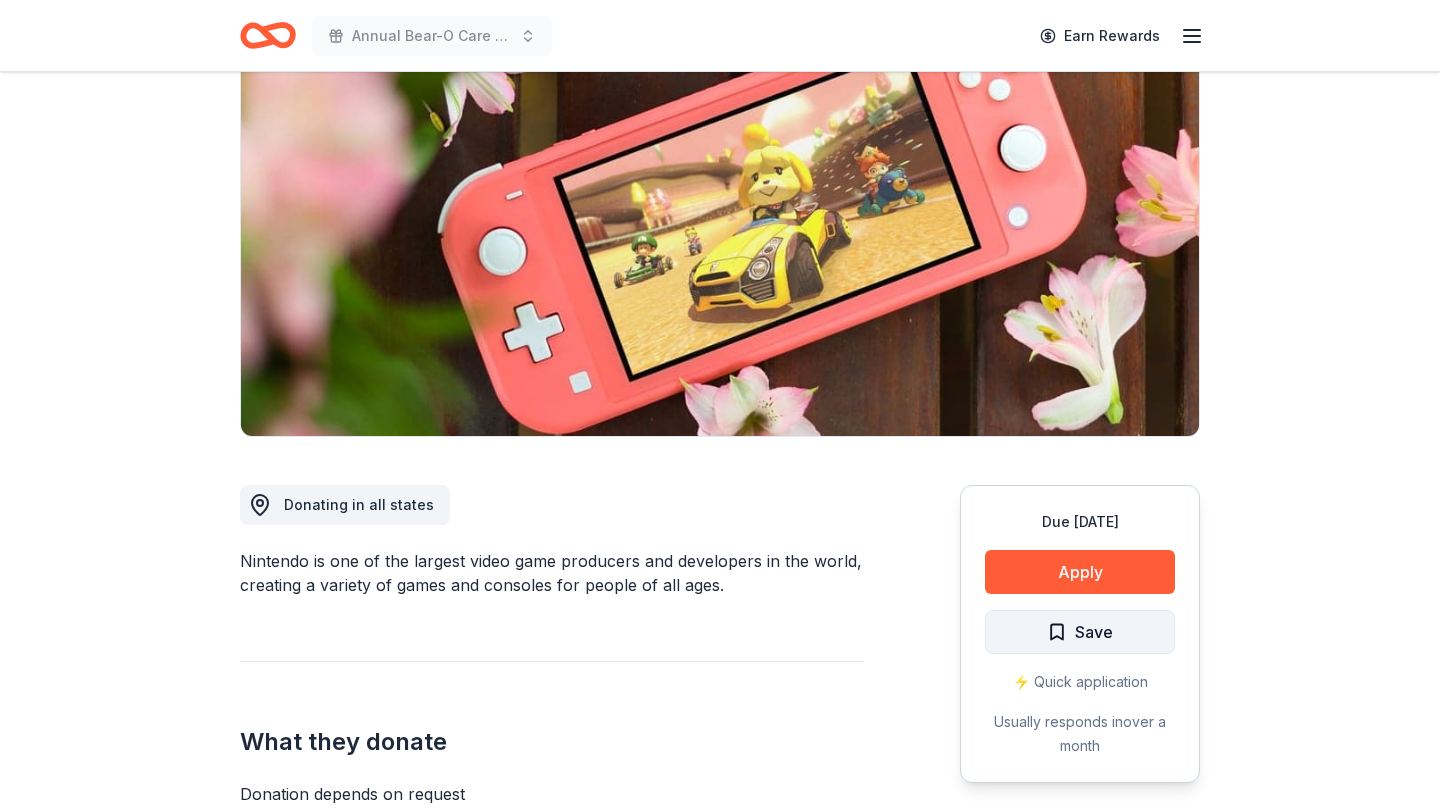 click on "Save" at bounding box center [1080, 632] 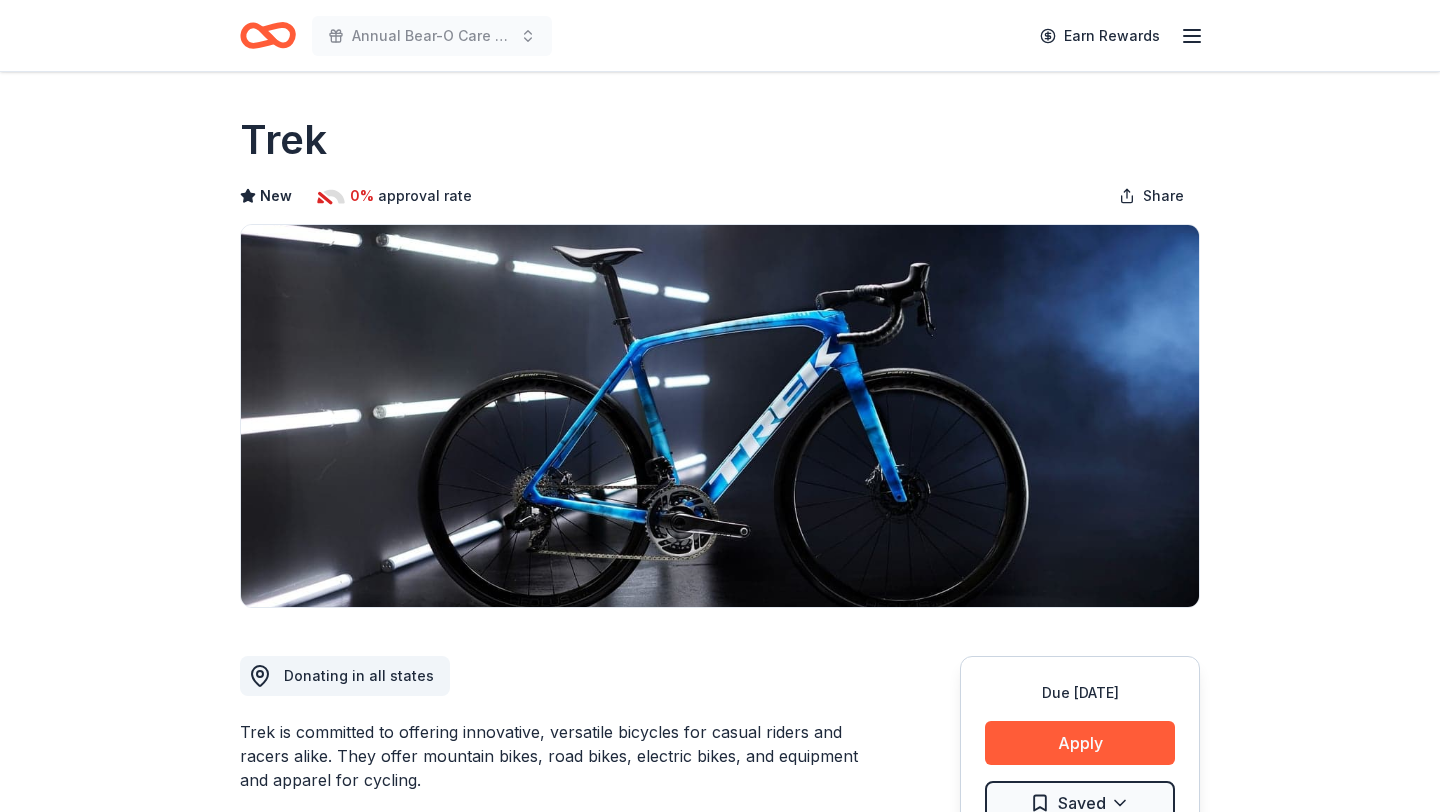 scroll, scrollTop: 0, scrollLeft: 0, axis: both 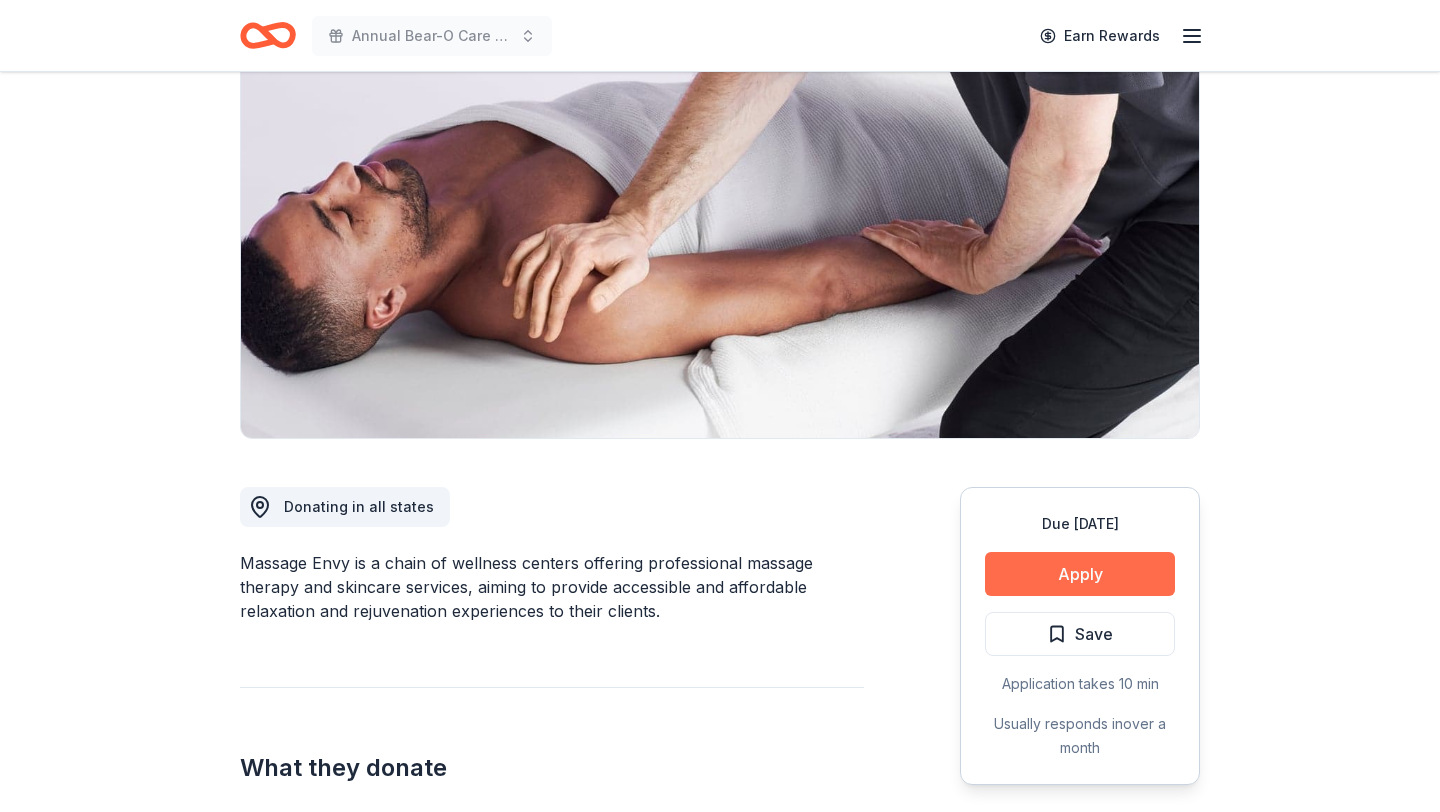 click on "Apply" at bounding box center (1080, 574) 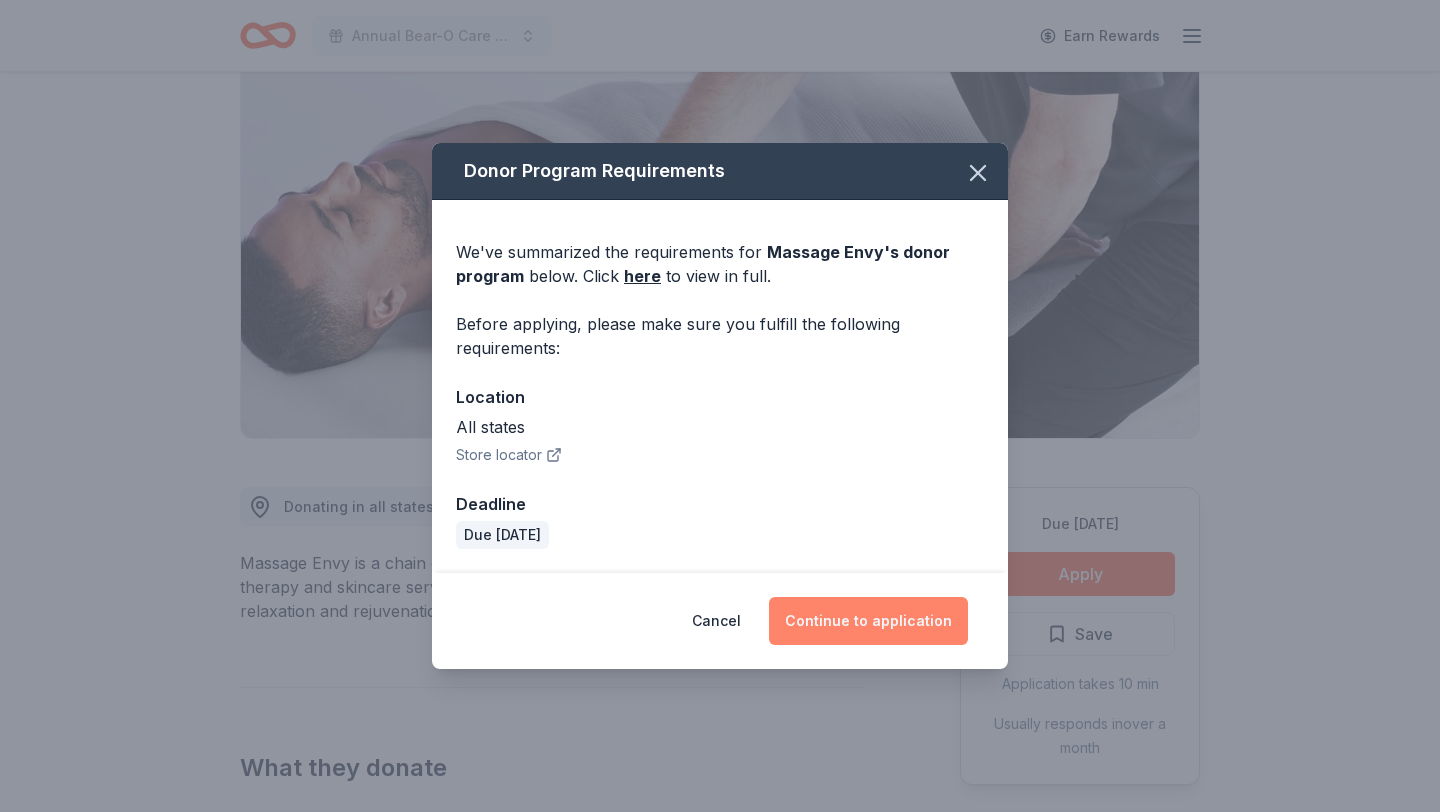 click on "Continue to application" at bounding box center (868, 621) 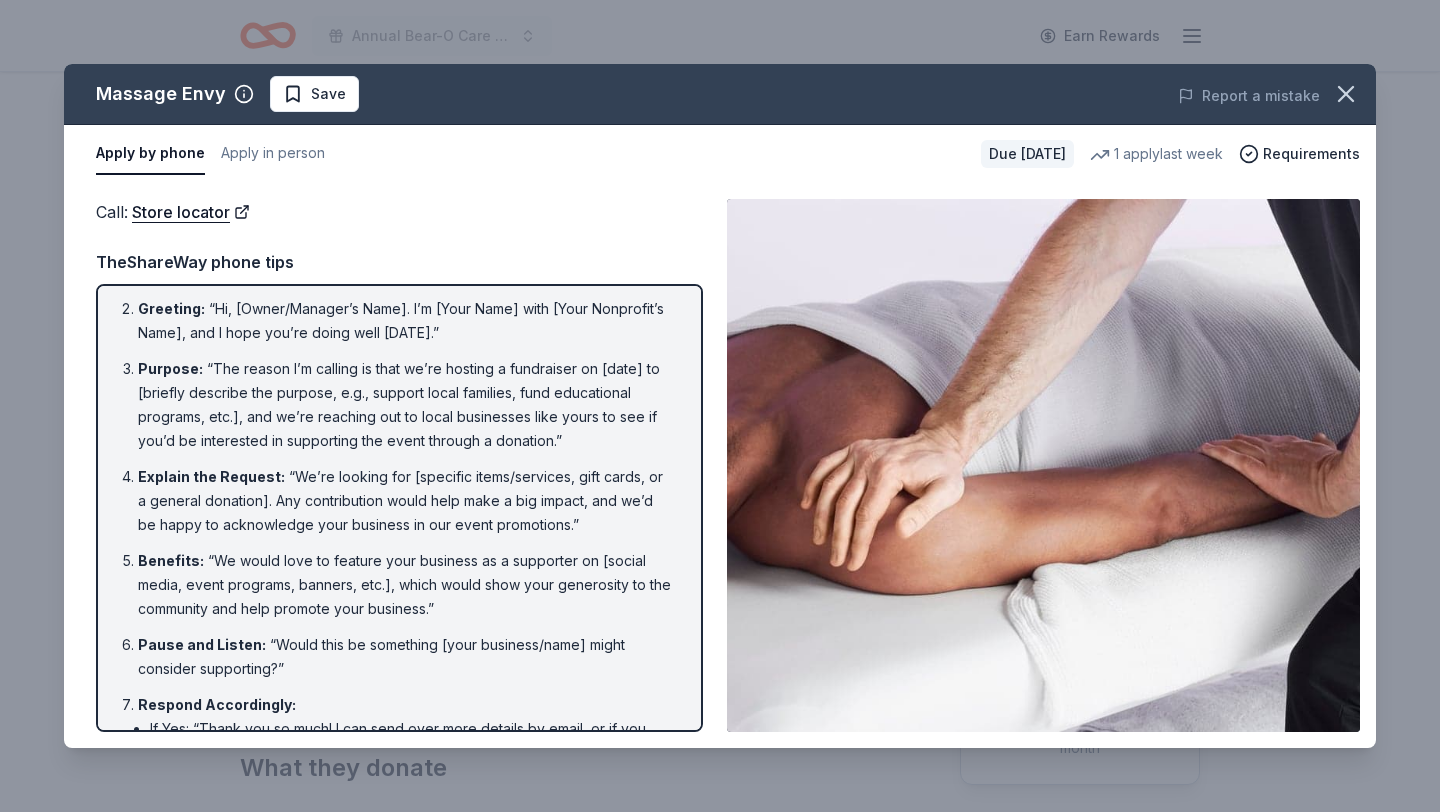 scroll, scrollTop: 328, scrollLeft: 0, axis: vertical 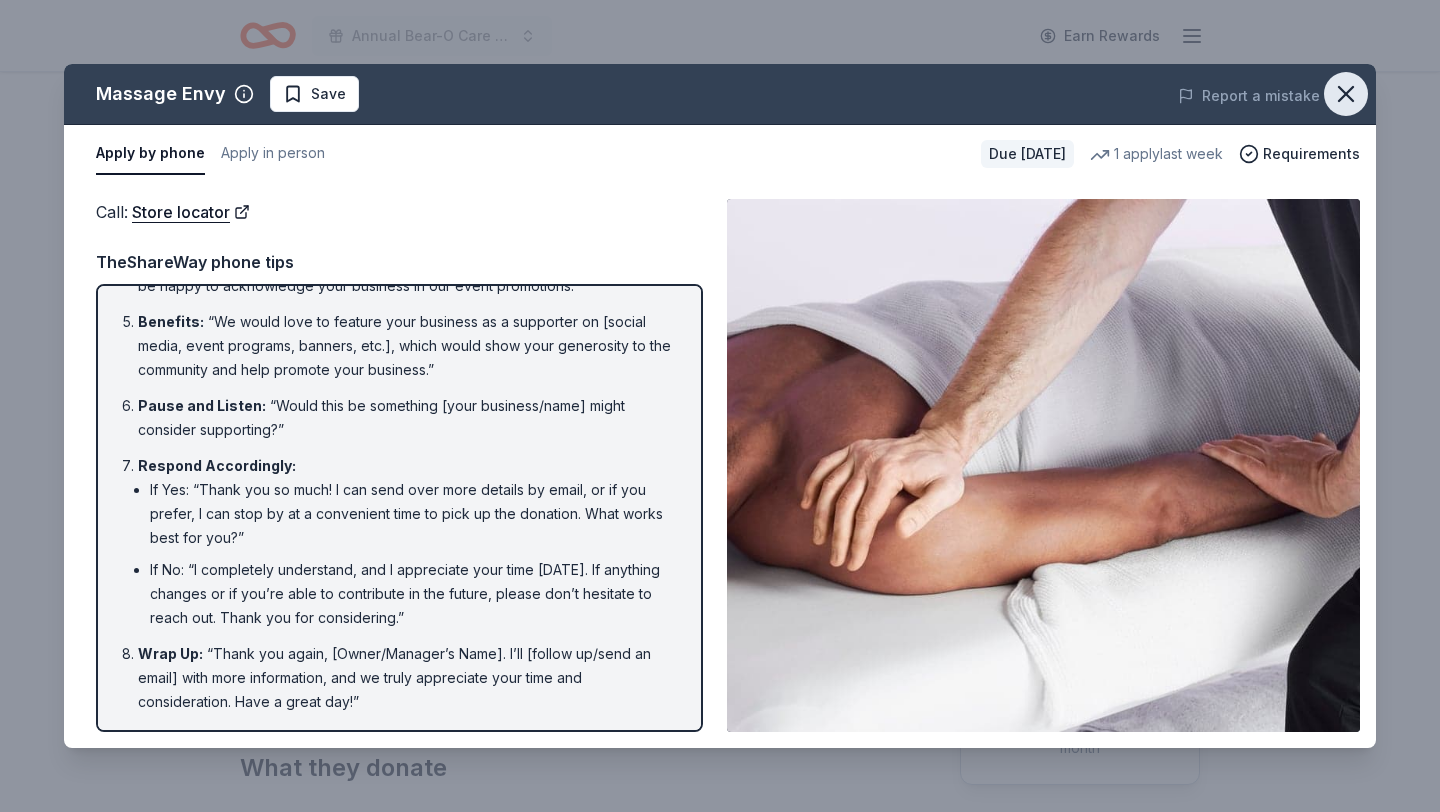 click 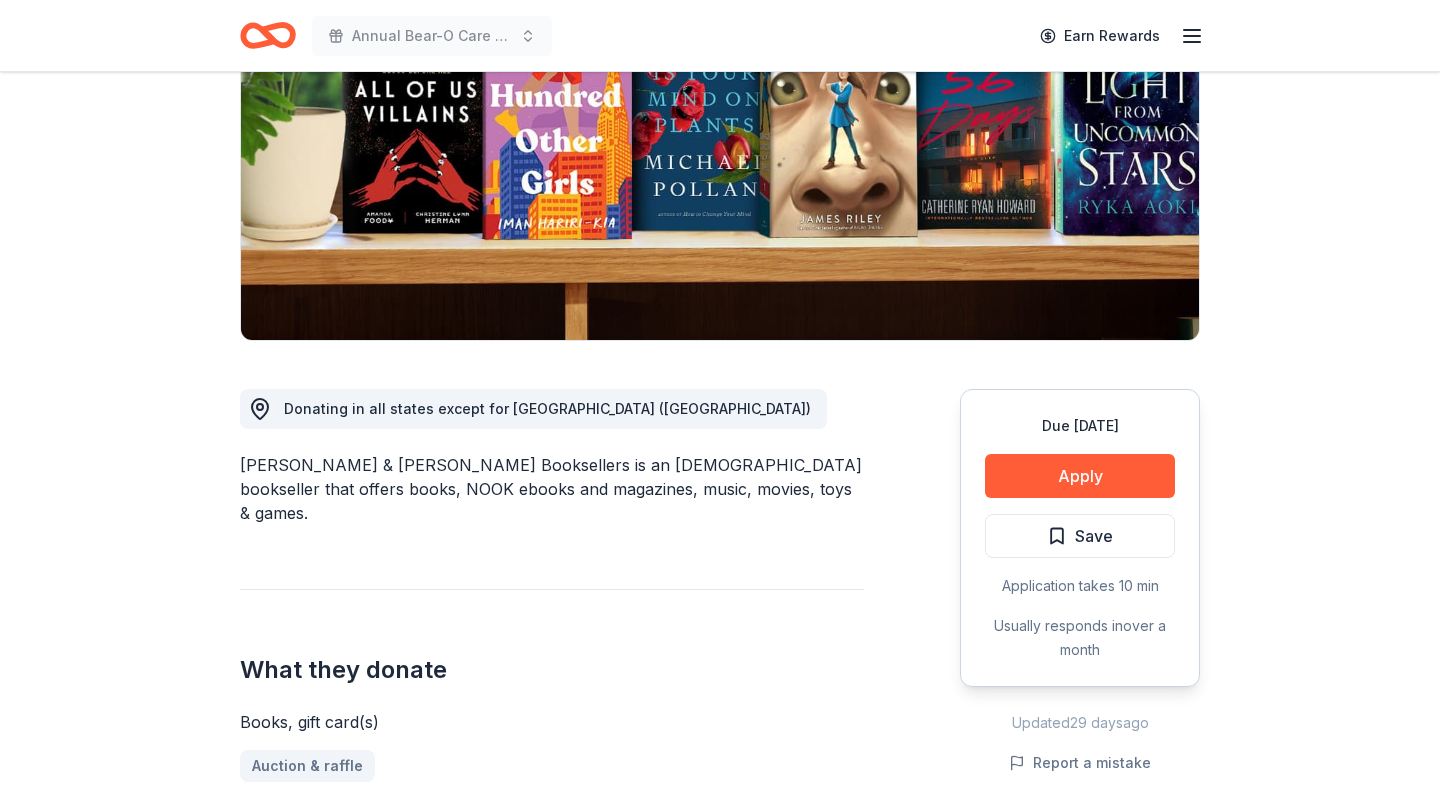 scroll, scrollTop: 284, scrollLeft: 0, axis: vertical 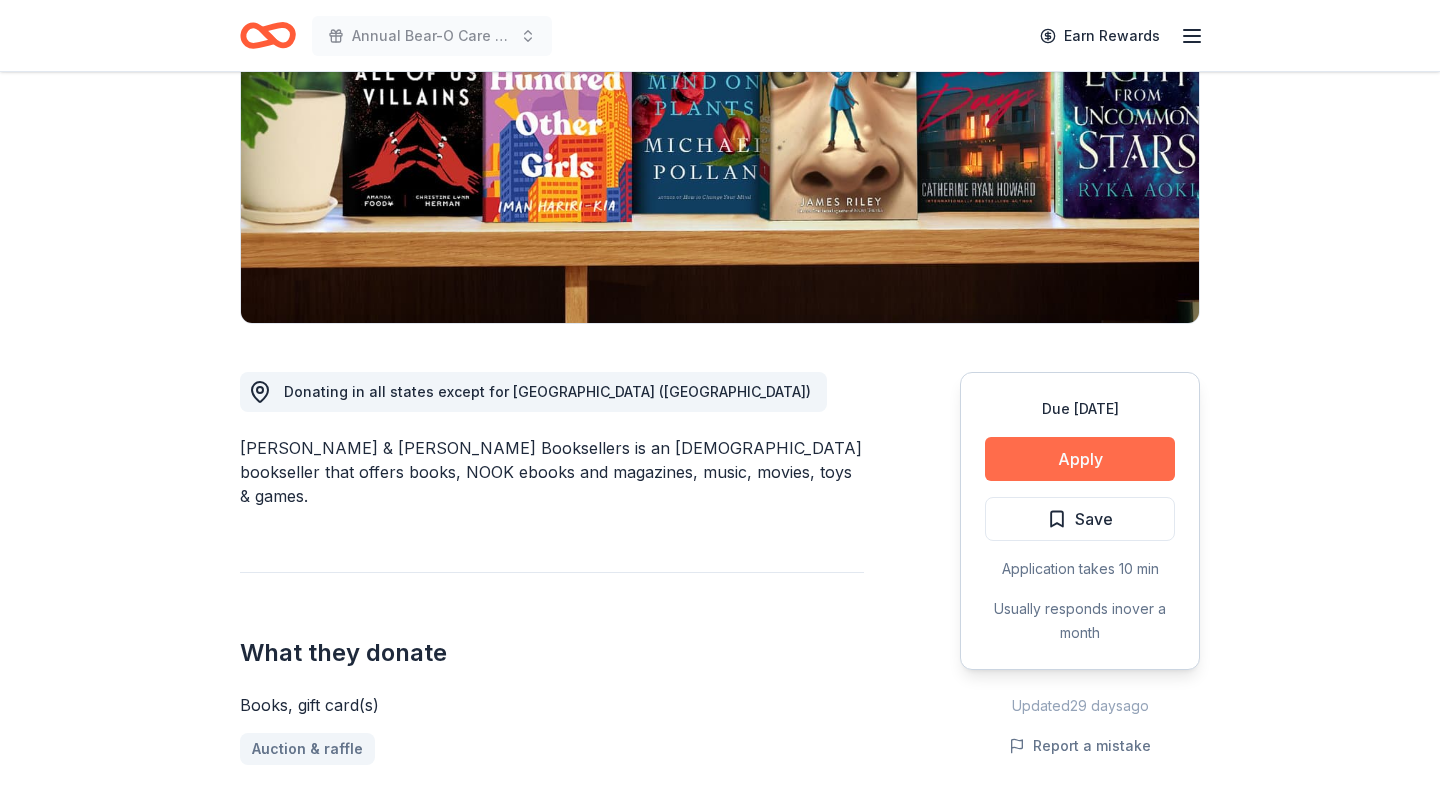 click on "Apply" at bounding box center [1080, 459] 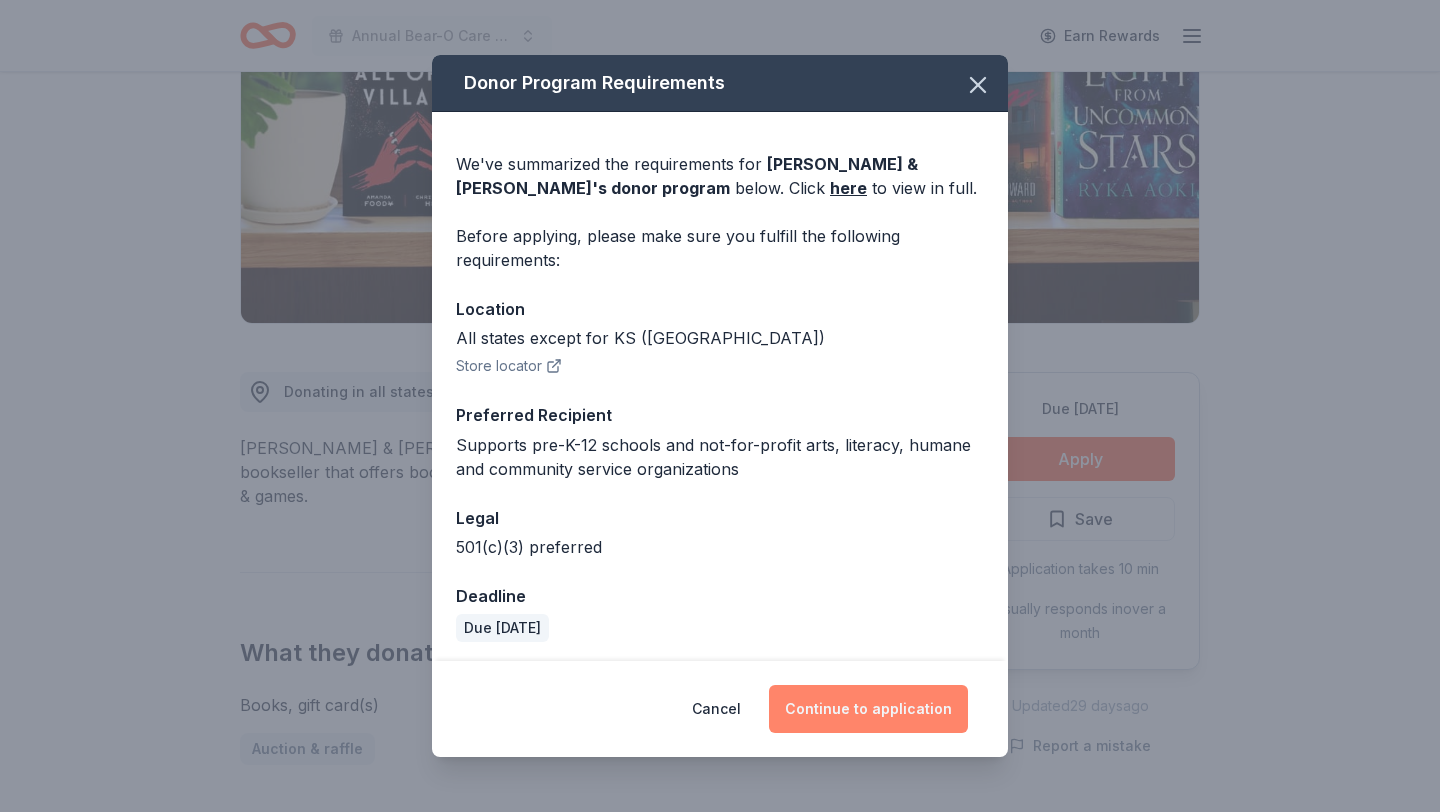 click on "Continue to application" at bounding box center (868, 709) 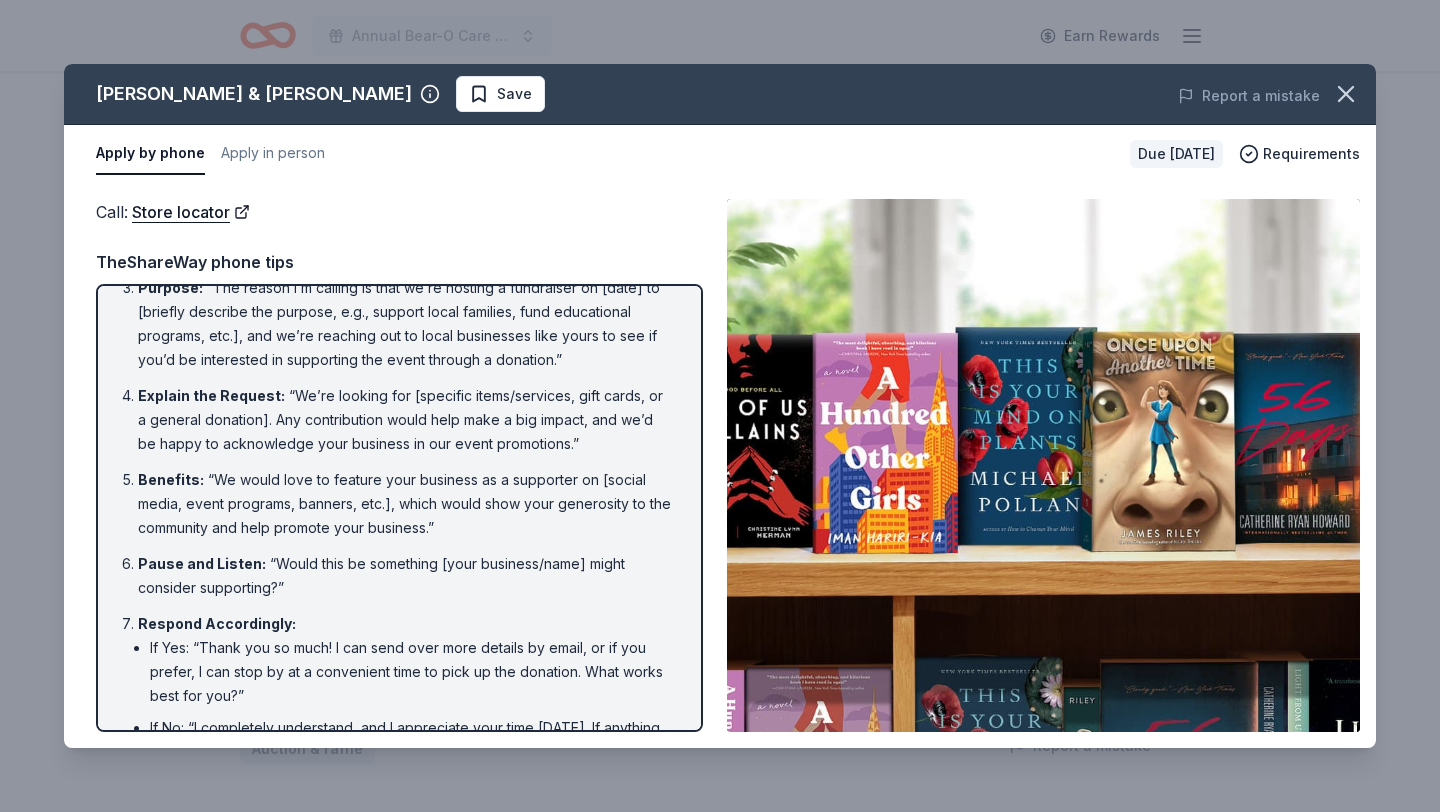 scroll, scrollTop: 328, scrollLeft: 0, axis: vertical 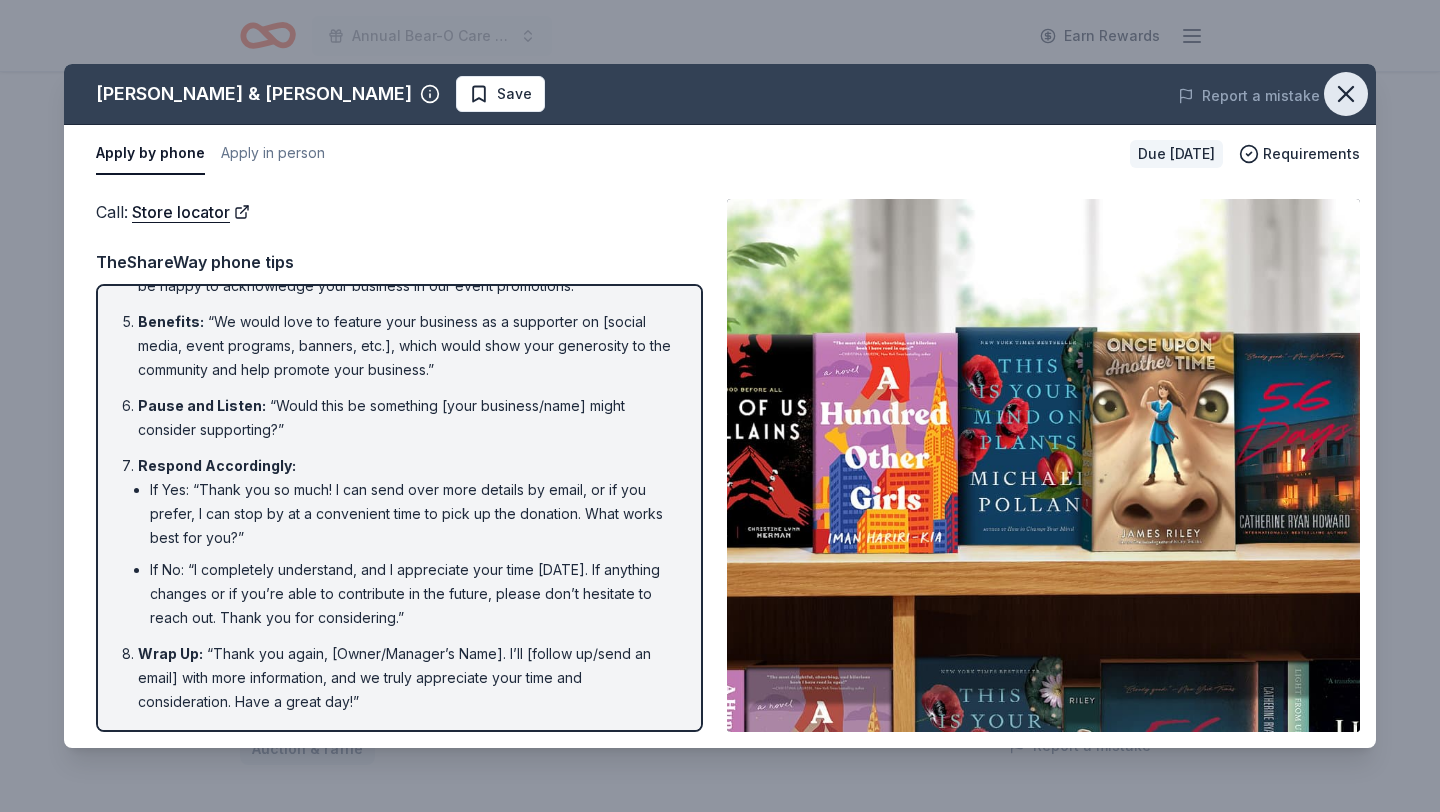 click 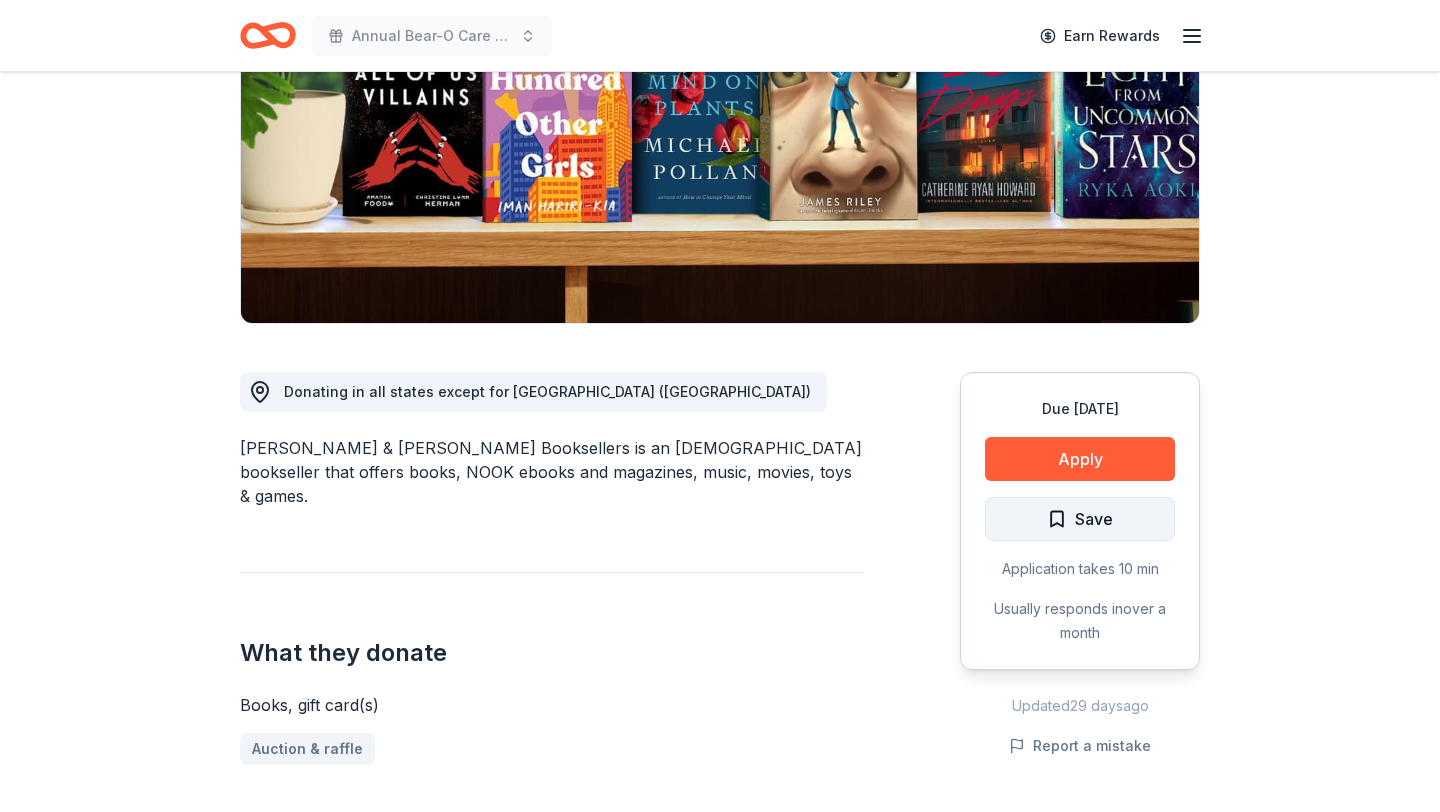 click on "Save" at bounding box center (1094, 519) 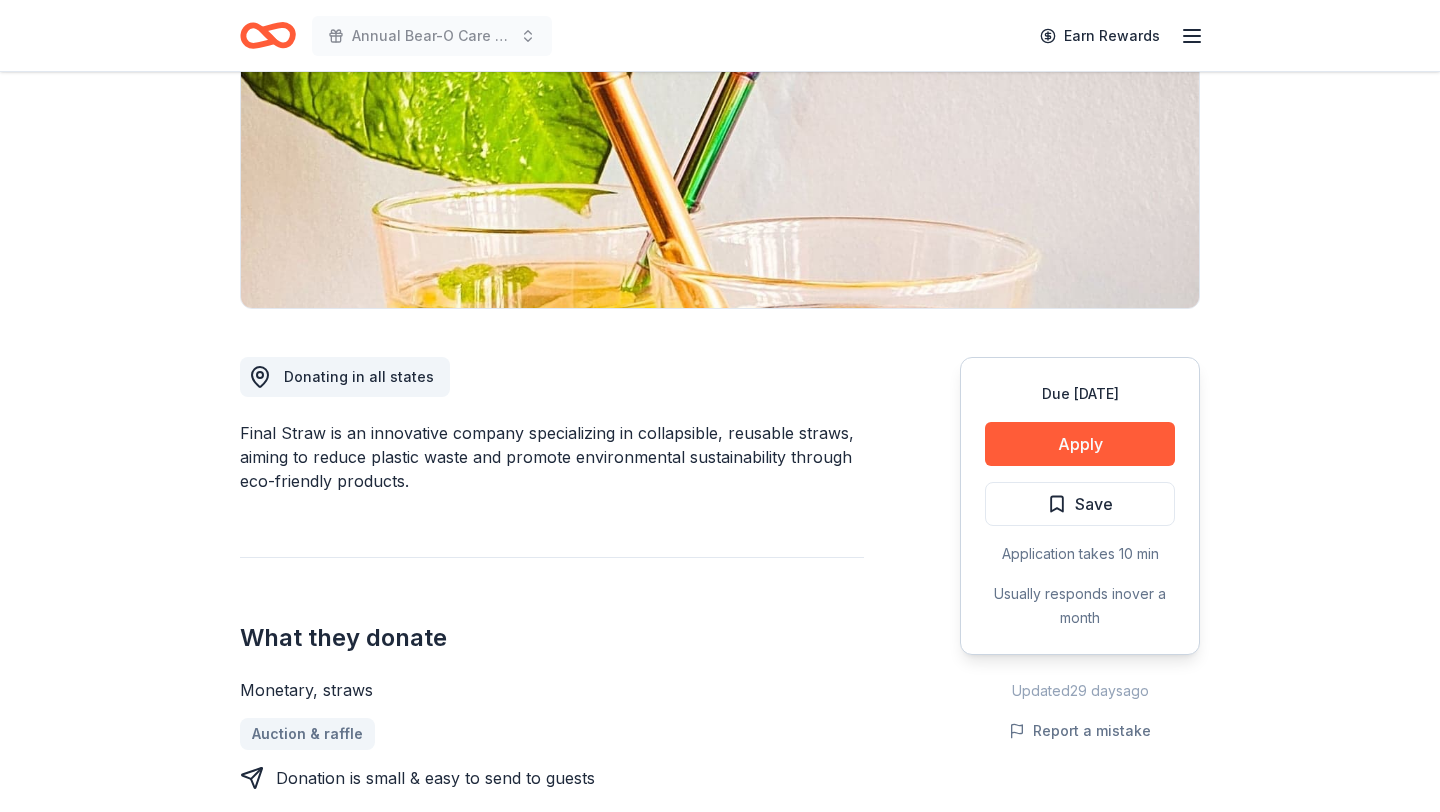scroll, scrollTop: 295, scrollLeft: 0, axis: vertical 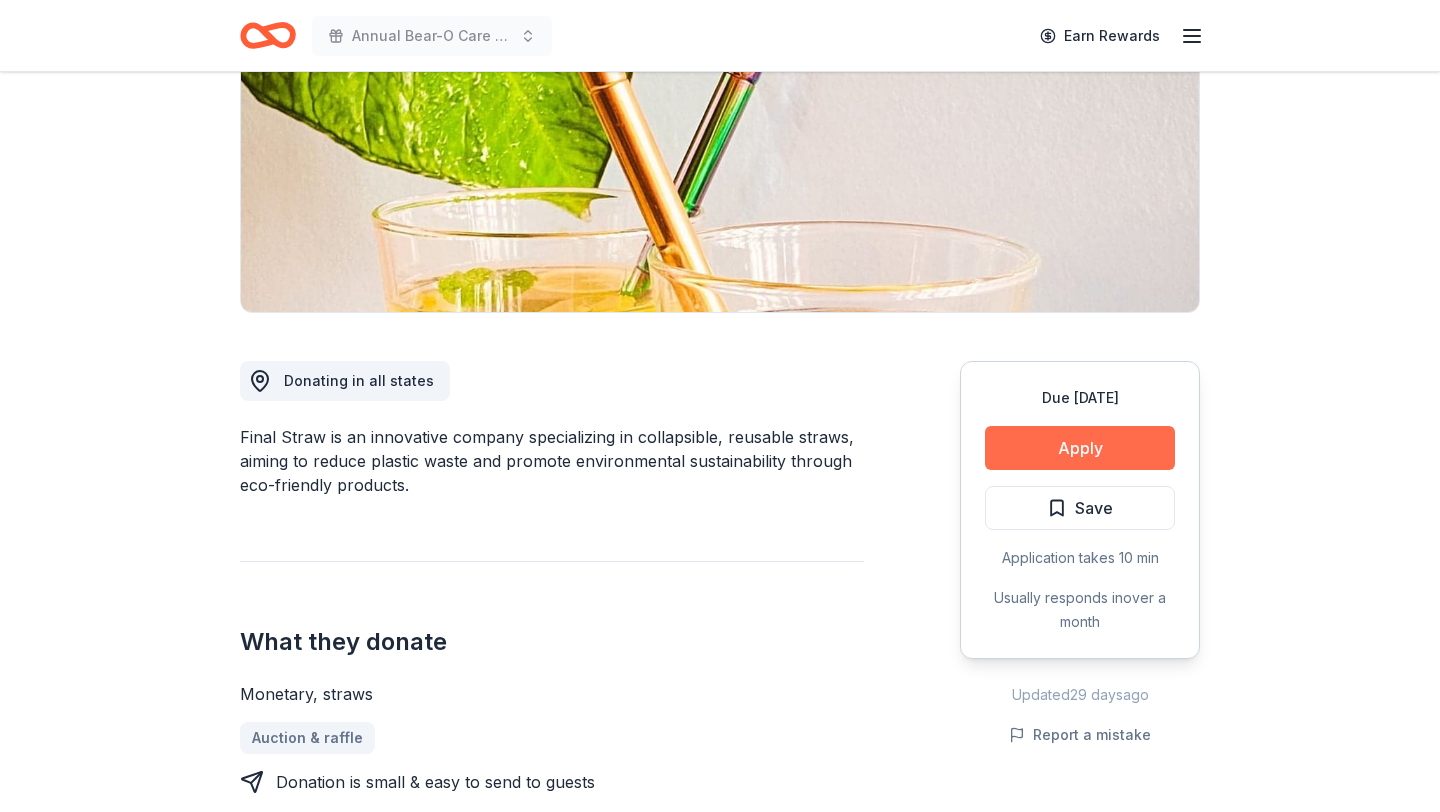 click on "Apply" at bounding box center (1080, 448) 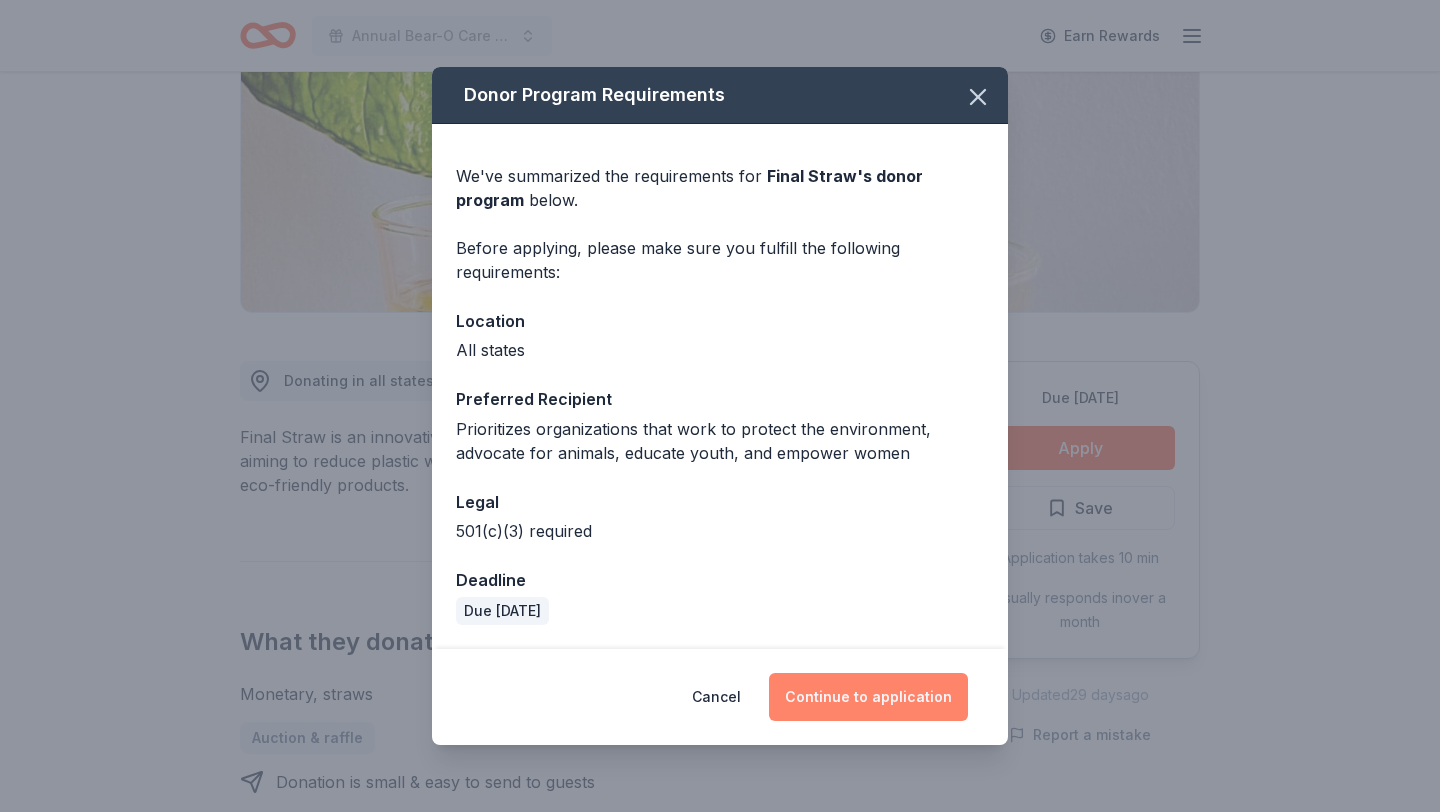click on "Continue to application" at bounding box center (868, 697) 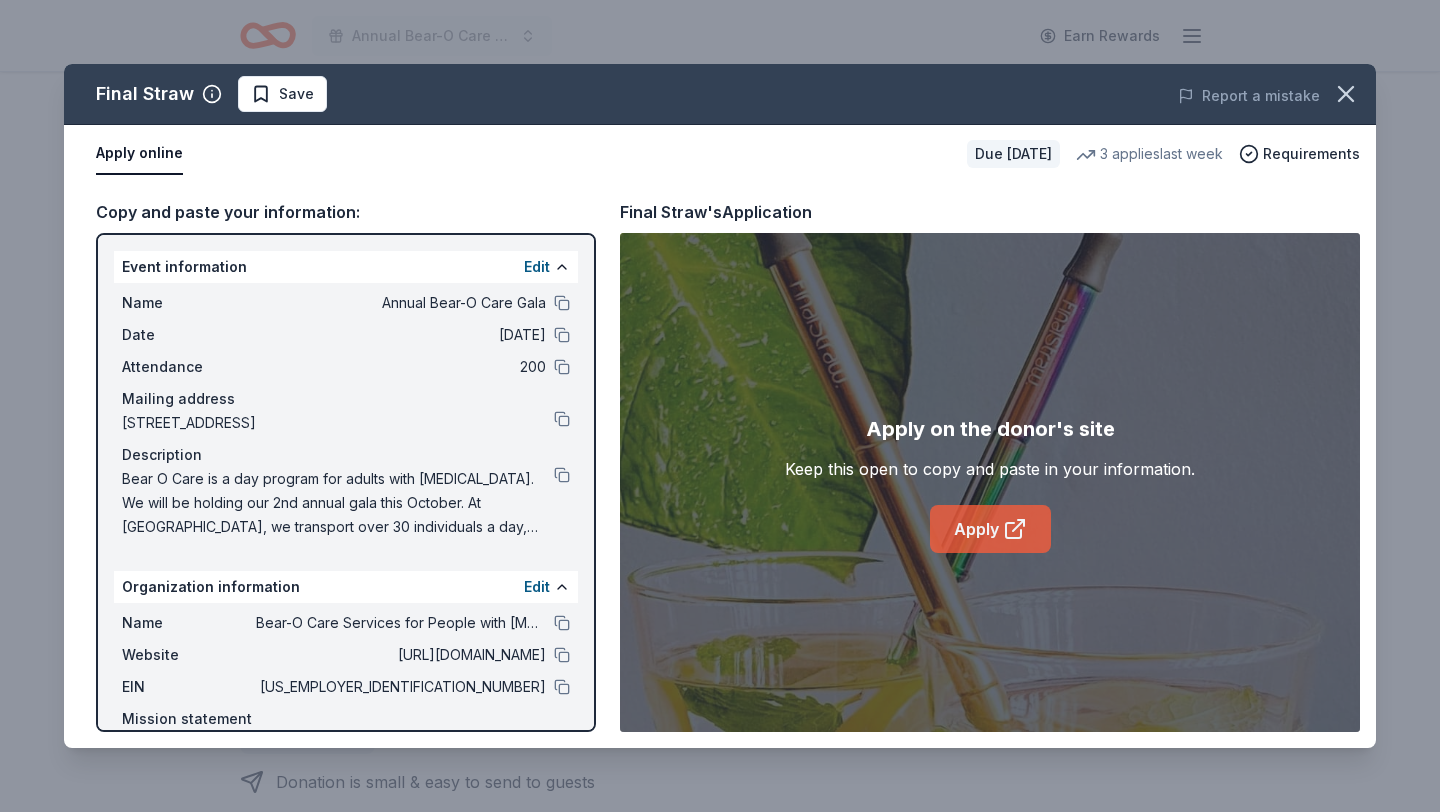 click on "Apply" at bounding box center (990, 529) 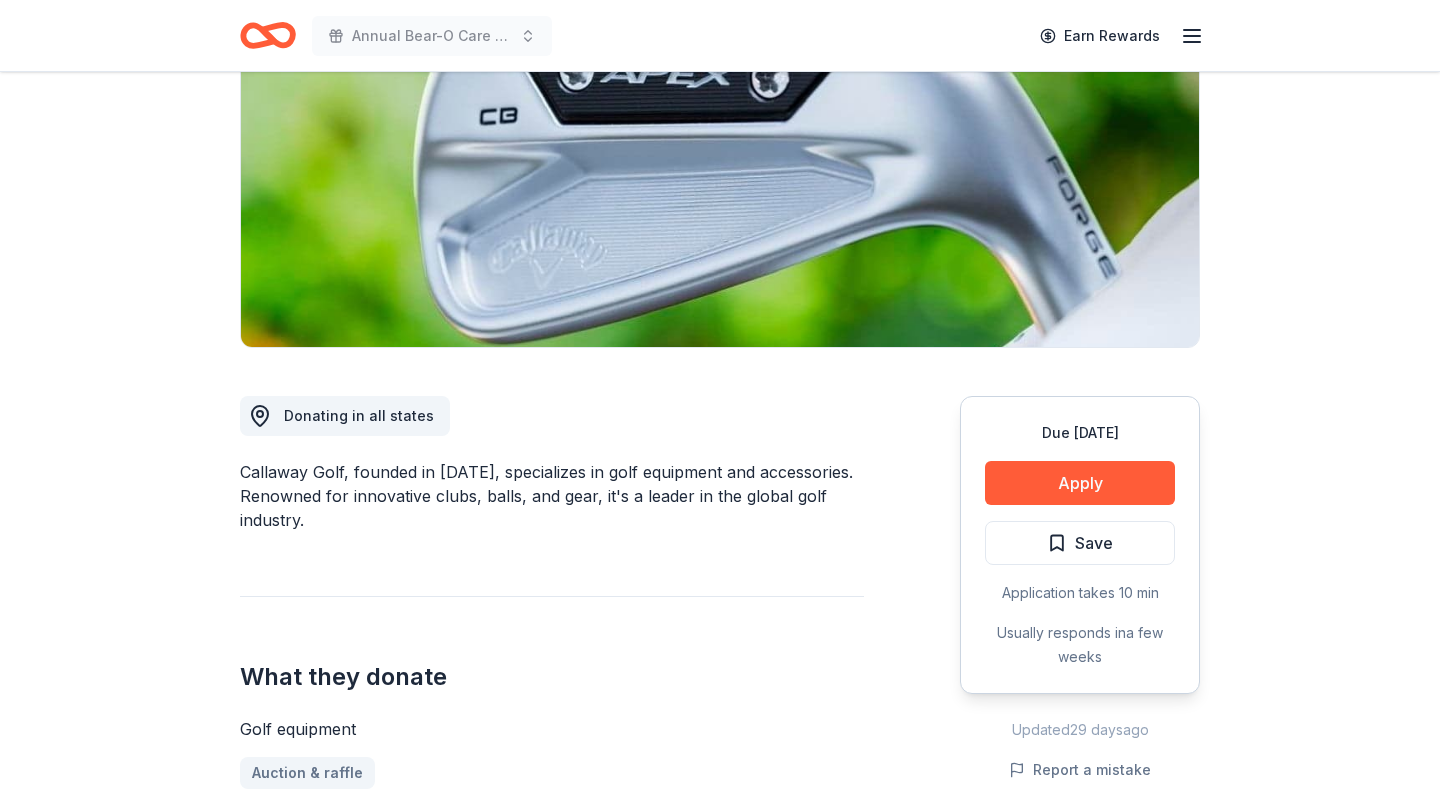scroll, scrollTop: 300, scrollLeft: 0, axis: vertical 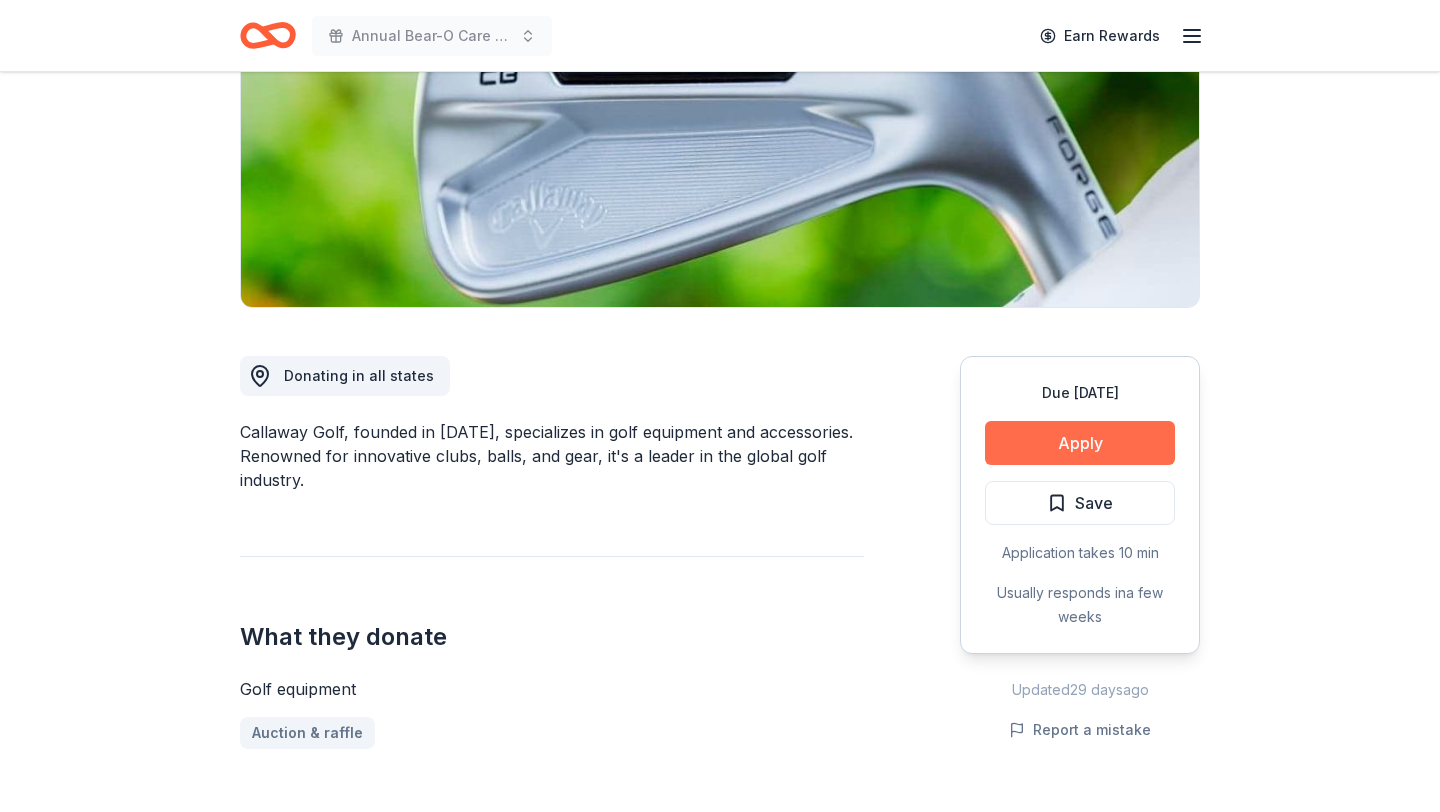 click on "Apply" at bounding box center [1080, 443] 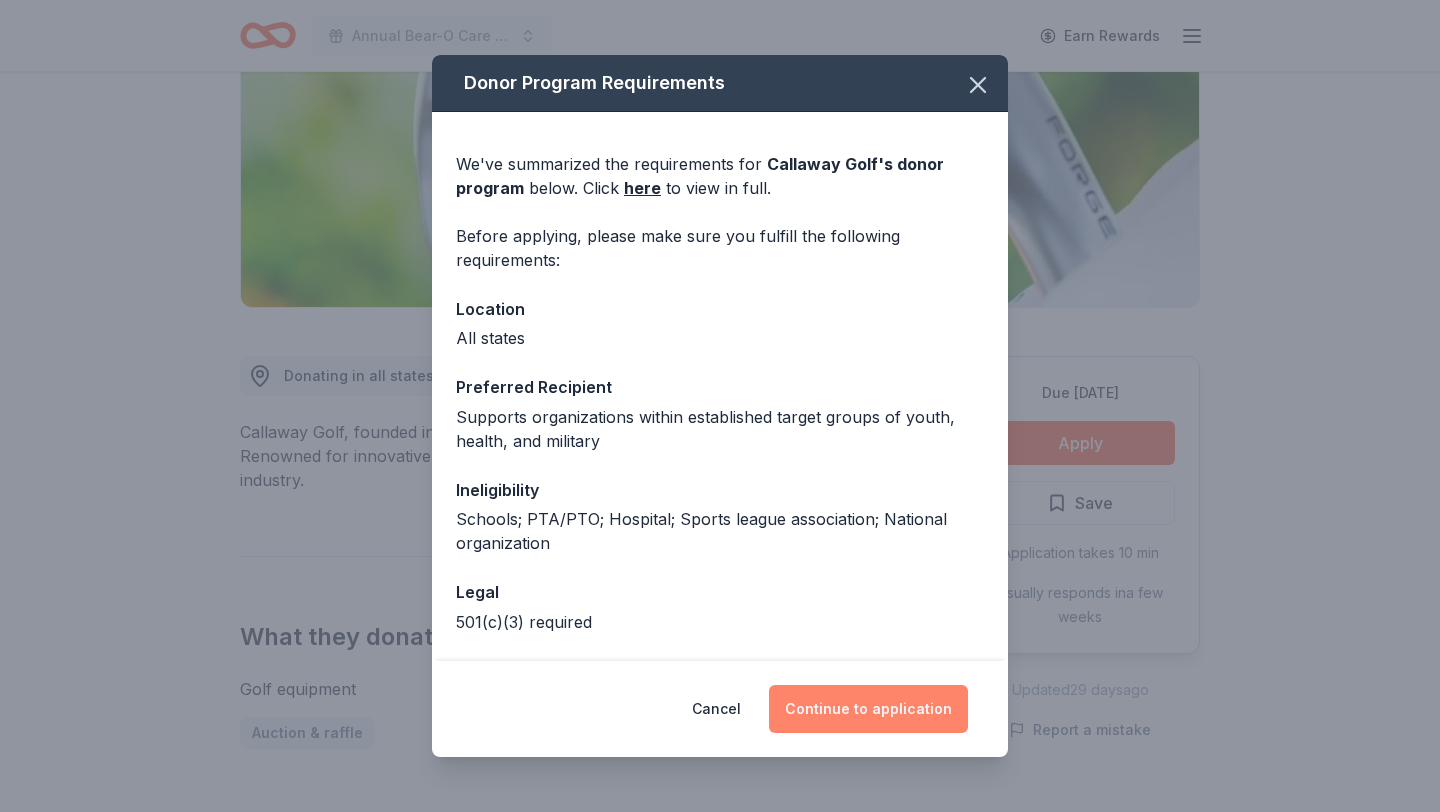 click on "Continue to application" at bounding box center (868, 709) 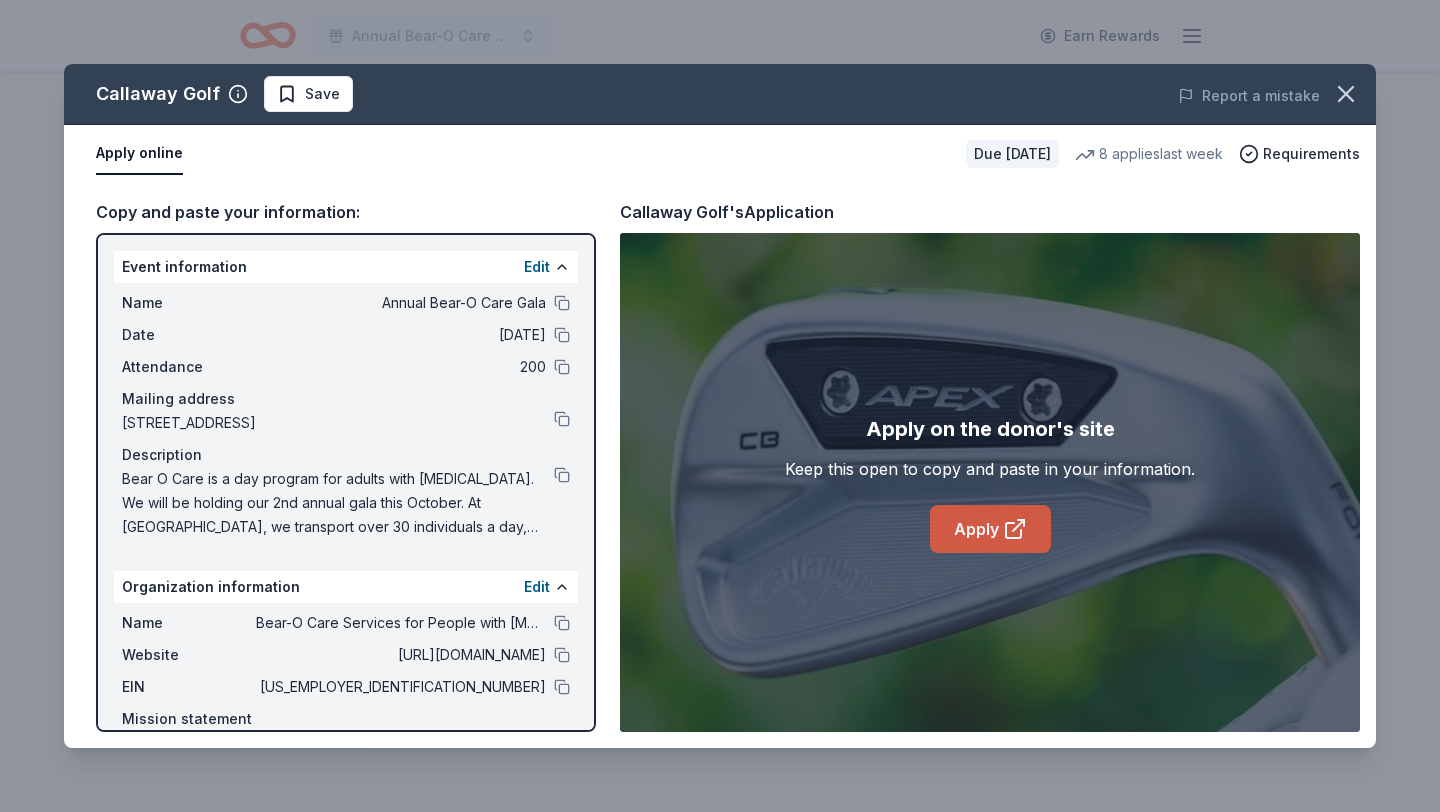 click on "Apply" at bounding box center (990, 529) 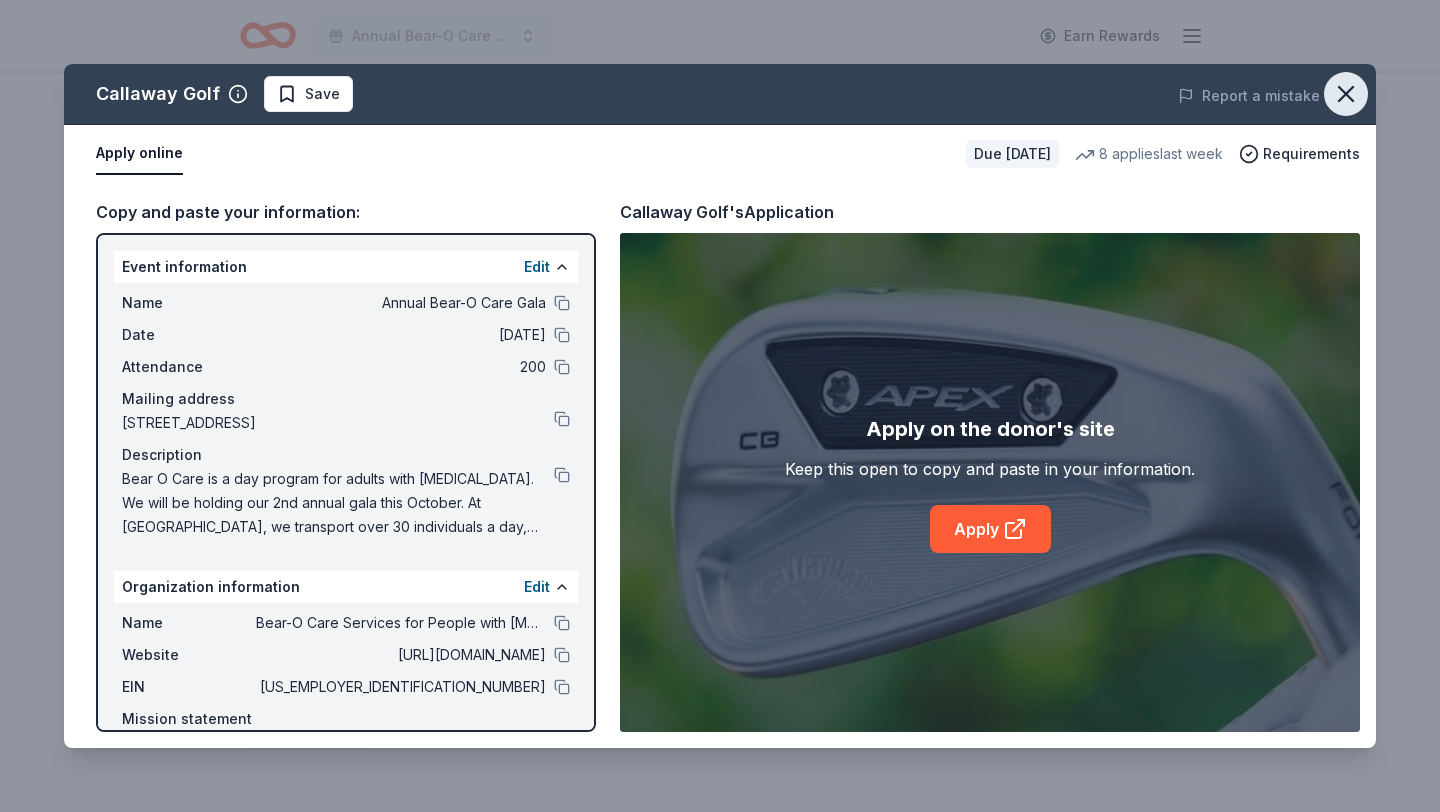 click 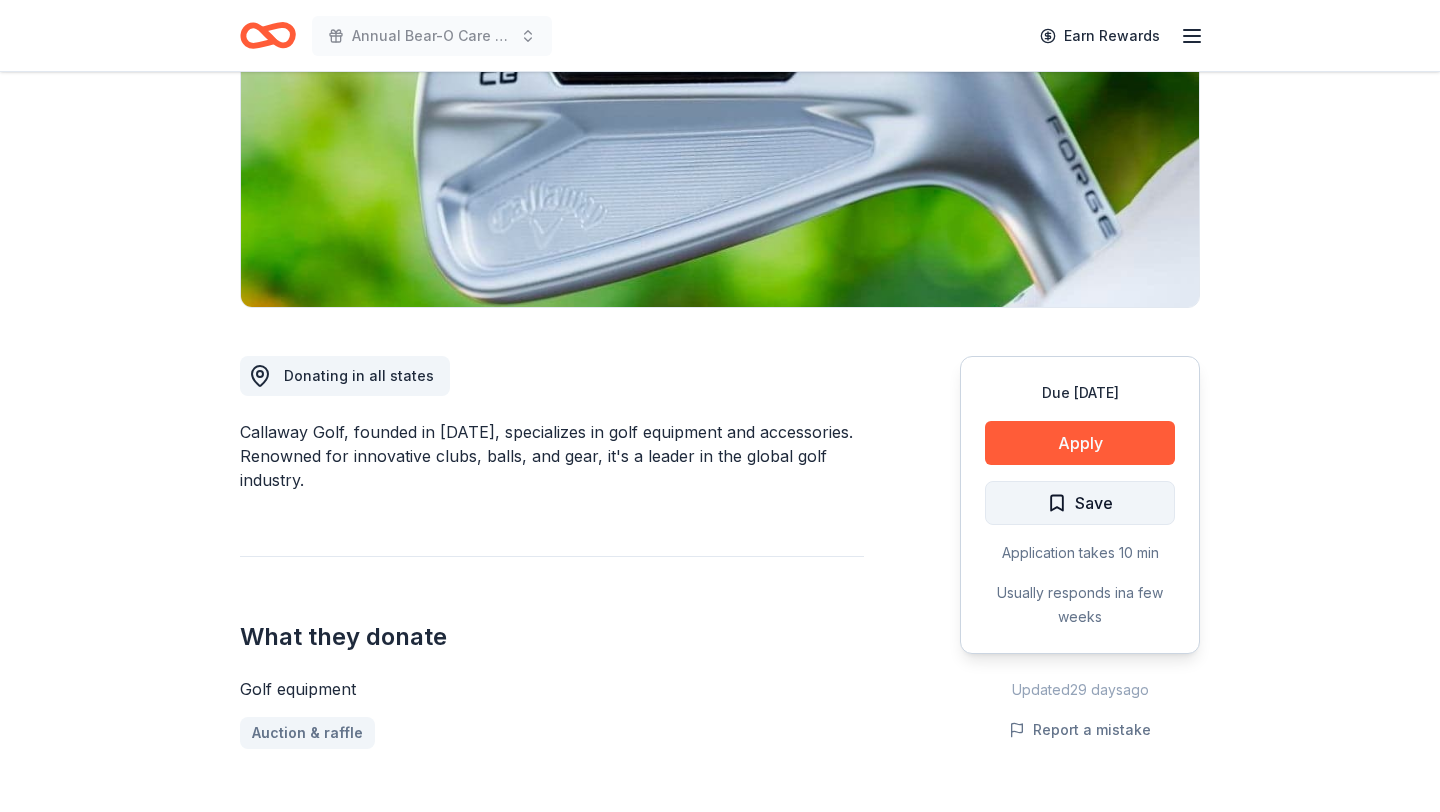 click on "Save" at bounding box center (1080, 503) 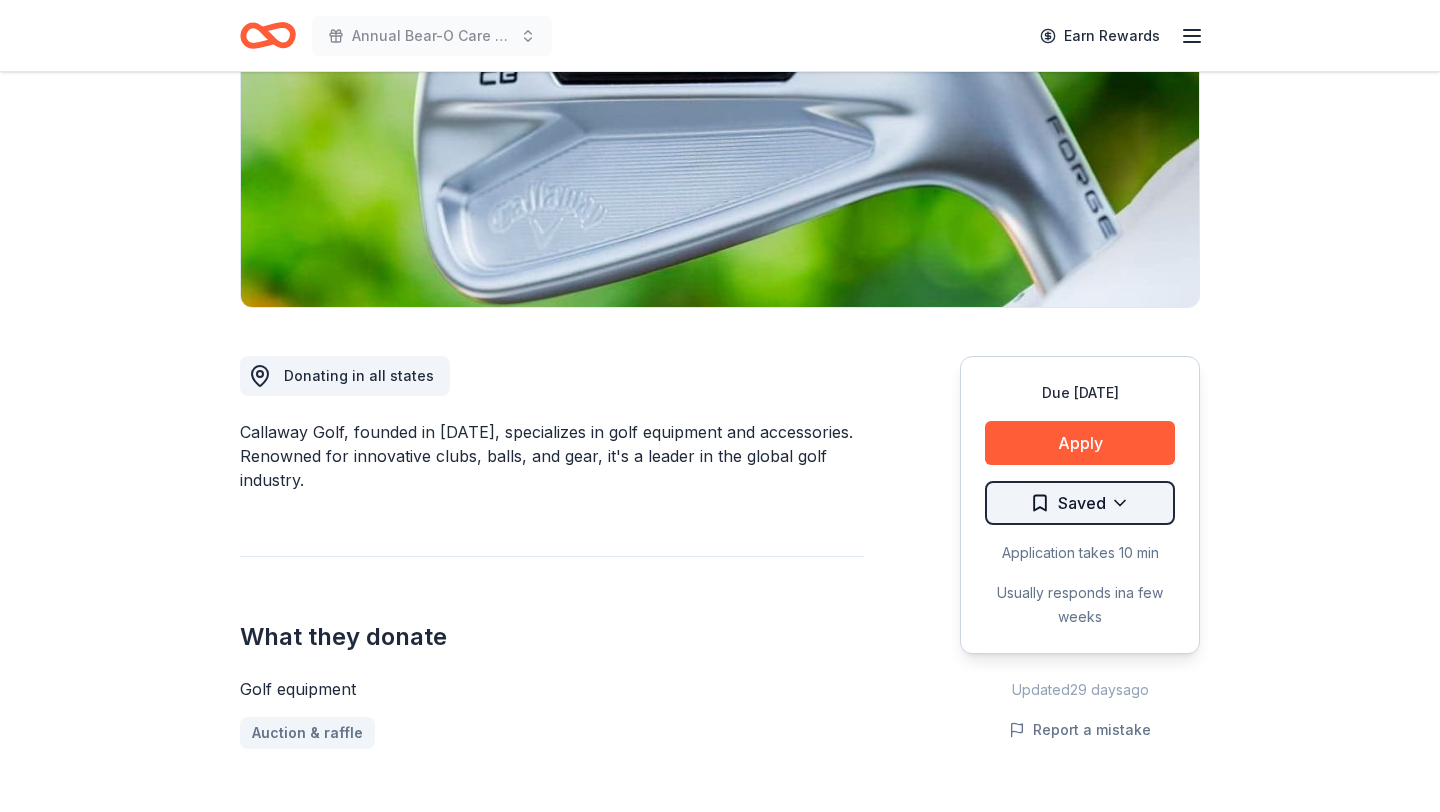 click on "Annual Bear-O Care Gala Earn Rewards Due in 56 days Share Callaway Golf New 8   applies  last week 4% approval rate $ 270 donation value Share Donating in all states Callaway Golf, founded in 1982, specializes in golf equipment and accessories. Renowned for innovative clubs, balls, and gear, it's a leader in the global golf industry. What they donate Golf equipment Auction & raffle Who they donate to  Preferred Supports organizations within established target groups of youth, health, and military Children Health Military 501(c)(3) required  Ineligible Schools; PTA/PTO; Hospital; Sports league association; National organization Schools Sports Teams Due in 56 days Apply Saved Application takes 10 min Usually responds in  a few weeks Updated  29 days  ago Report a mistake 4% approval rate 4 % approved 63 % declined 32 % no response Callaway Golf is  an average donor :  explaining how you match their preferences will increase your odds. $ 270 donation value (average) 55% 14% 23% 9% $0 → $275 $275 → $550 :  1" at bounding box center (720, 106) 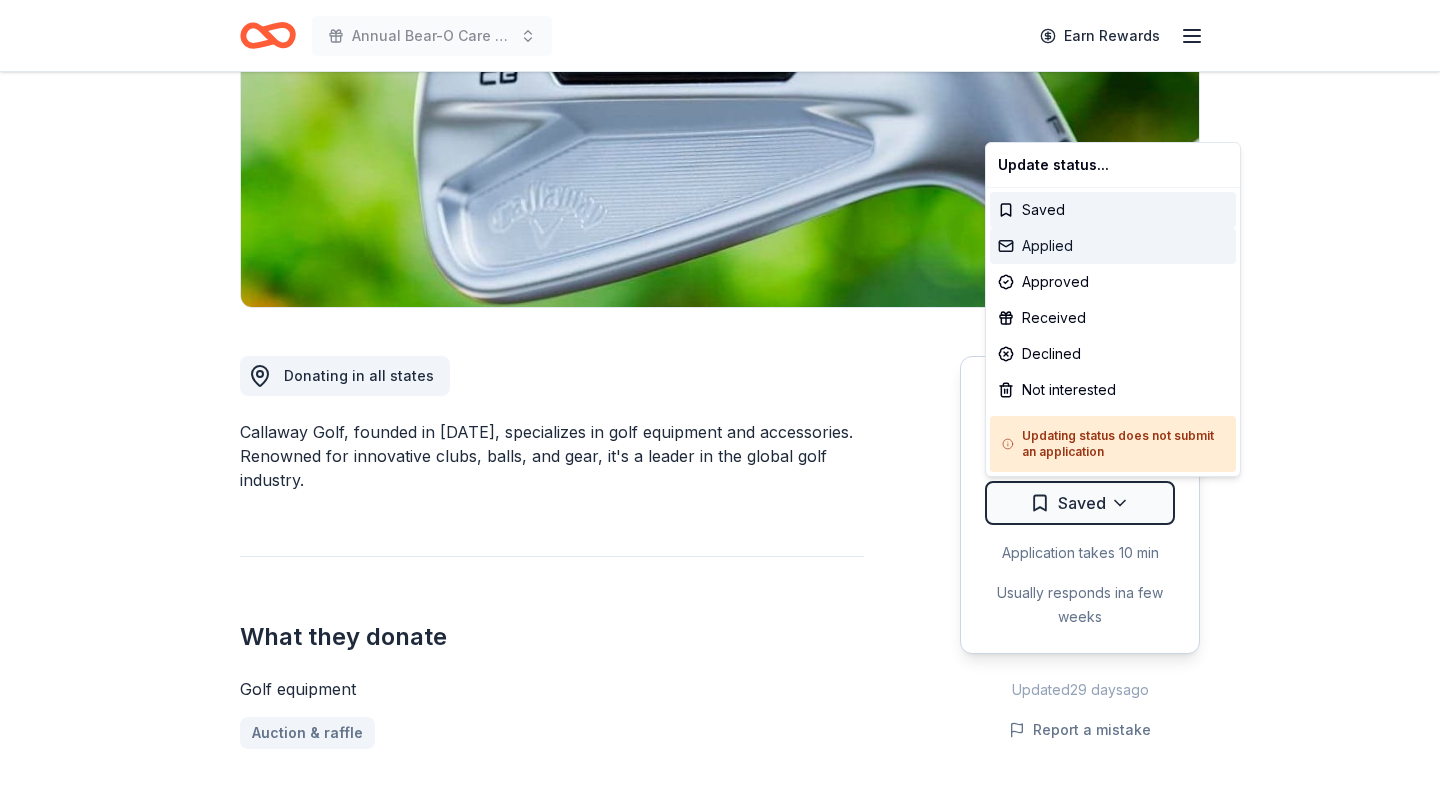 click on "Applied" at bounding box center (1113, 246) 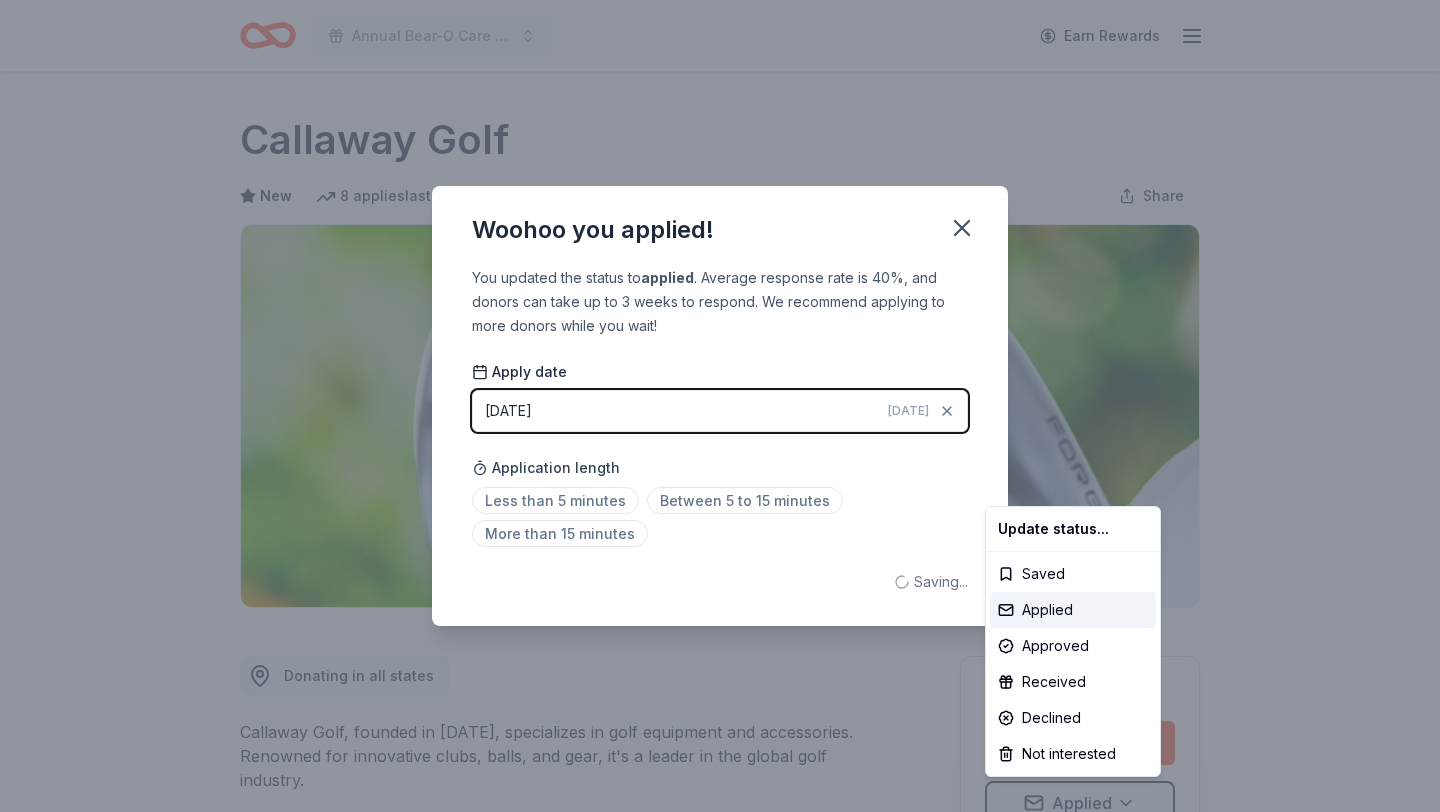 scroll, scrollTop: 0, scrollLeft: 0, axis: both 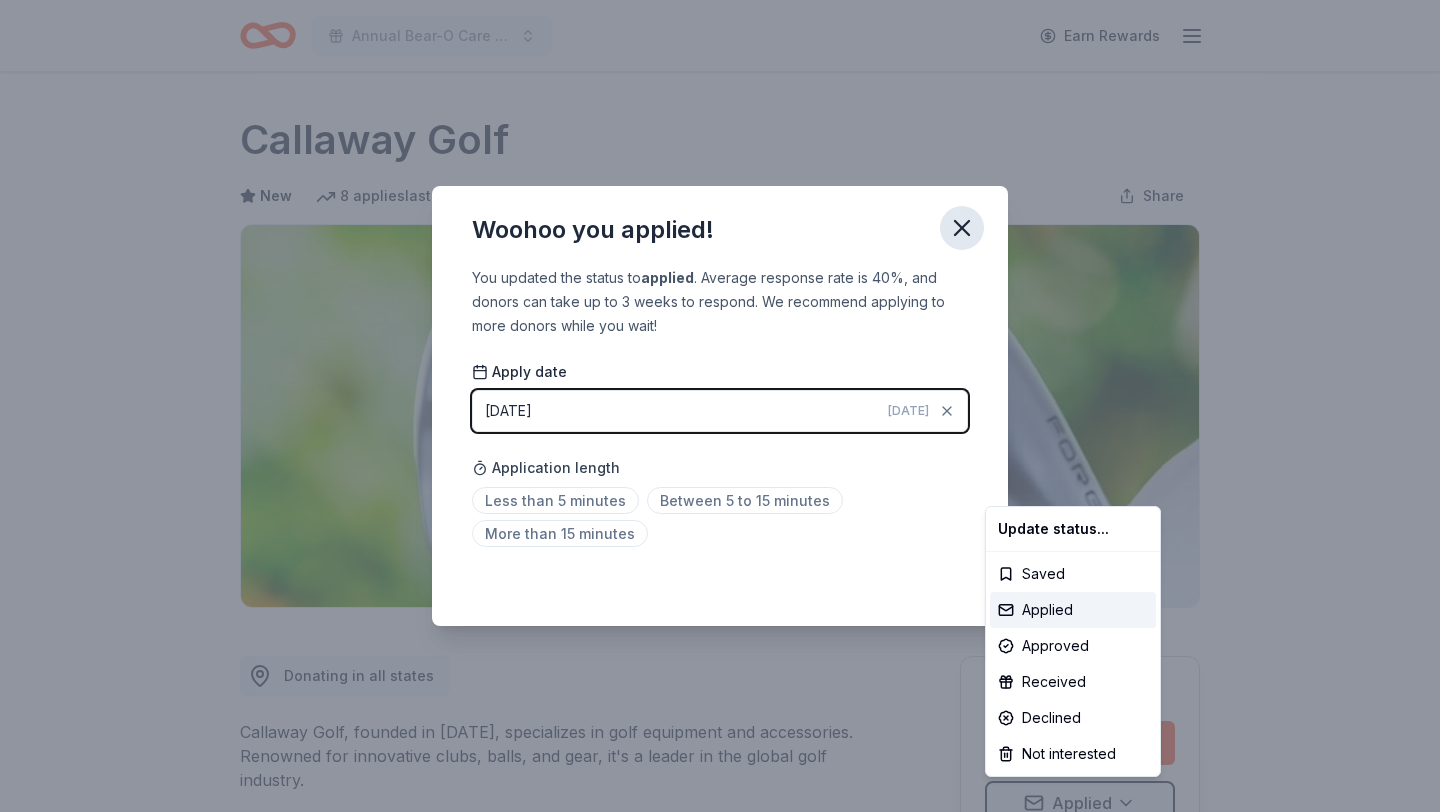 click on "Annual Bear-O Care Gala Earn Rewards Due in 56 days Share Callaway Golf New 8   applies  last week 4% approval rate $ 270 donation value Share Donating in all states Callaway Golf, founded in 1982, specializes in golf equipment and accessories. Renowned for innovative clubs, balls, and gear, it's a leader in the global golf industry. What they donate Golf equipment Auction & raffle Who they donate to  Preferred Supports organizations within established target groups of youth, health, and military Children Health Military 501(c)(3) required  Ineligible Schools; PTA/PTO; Hospital; Sports league association; National organization Schools Sports Teams Due in 56 days Apply Applied Application takes 10 min Usually responds in  a few weeks Updated  29 days  ago Report a mistake 4% approval rate 4 % approved 63 % declined 32 % no response Callaway Golf is  an average donor :  explaining how you match their preferences will increase your odds. $ 270 donation value (average) 55% 14% 23% 9% $0 → $275 $275 → $550 :" at bounding box center [720, 406] 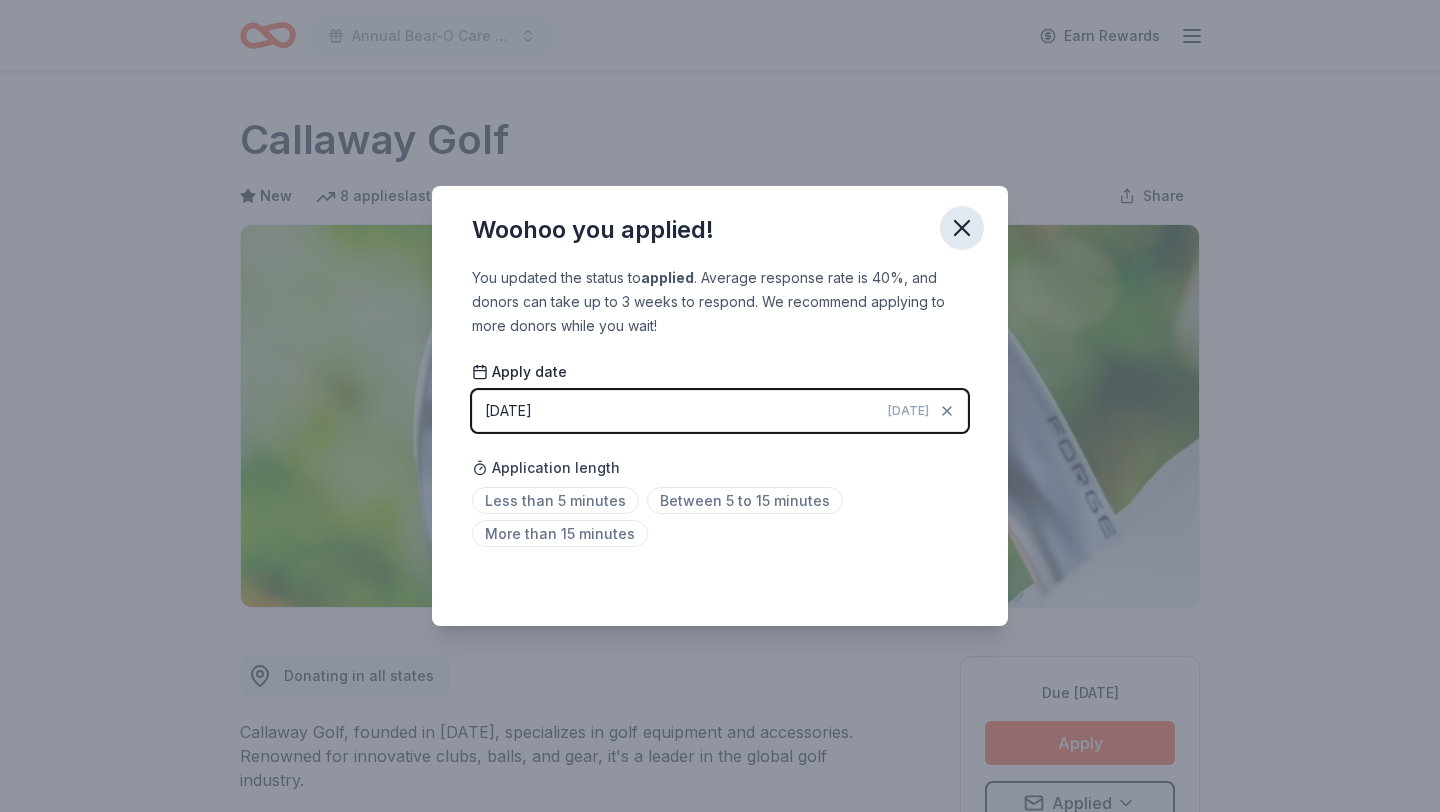 scroll, scrollTop: 13, scrollLeft: 0, axis: vertical 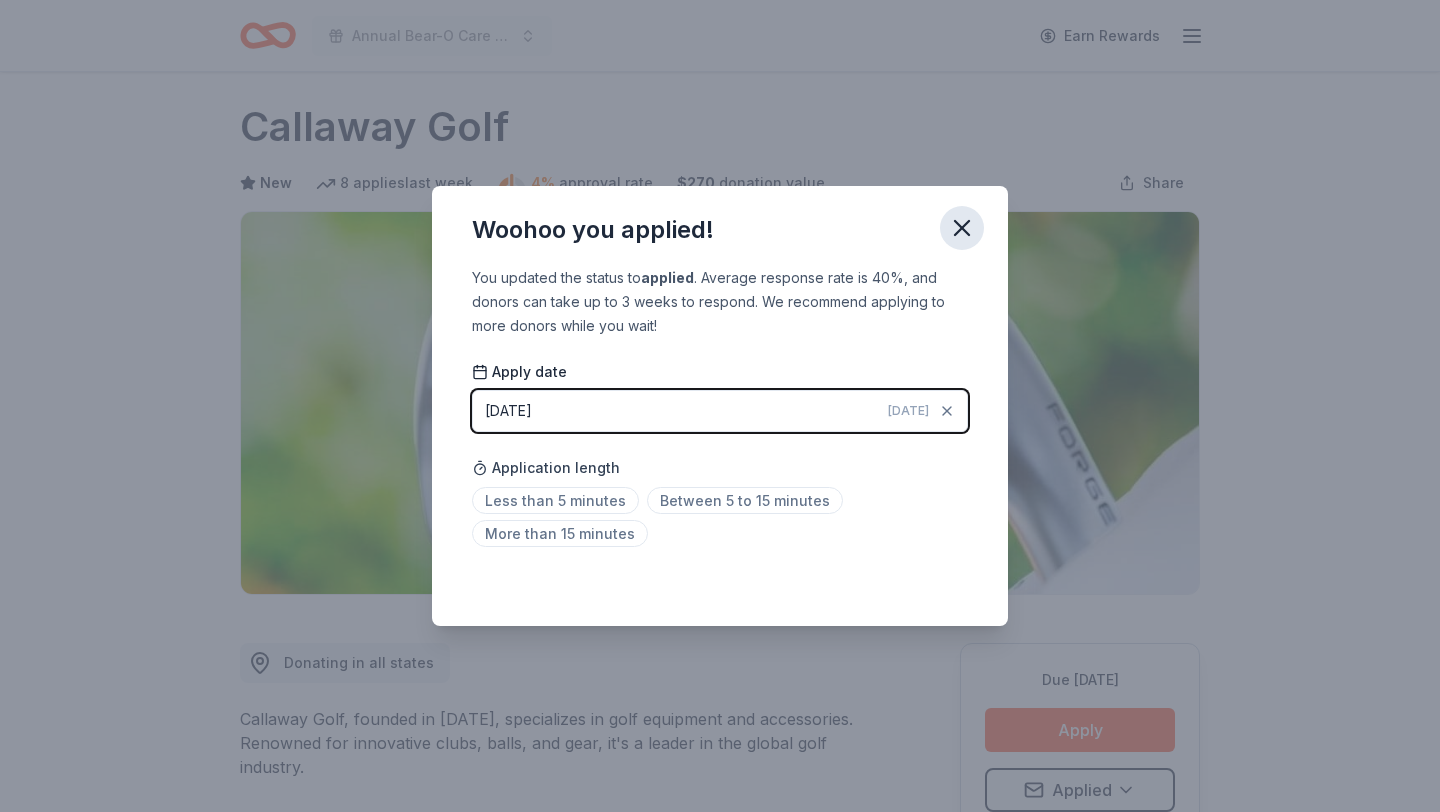click 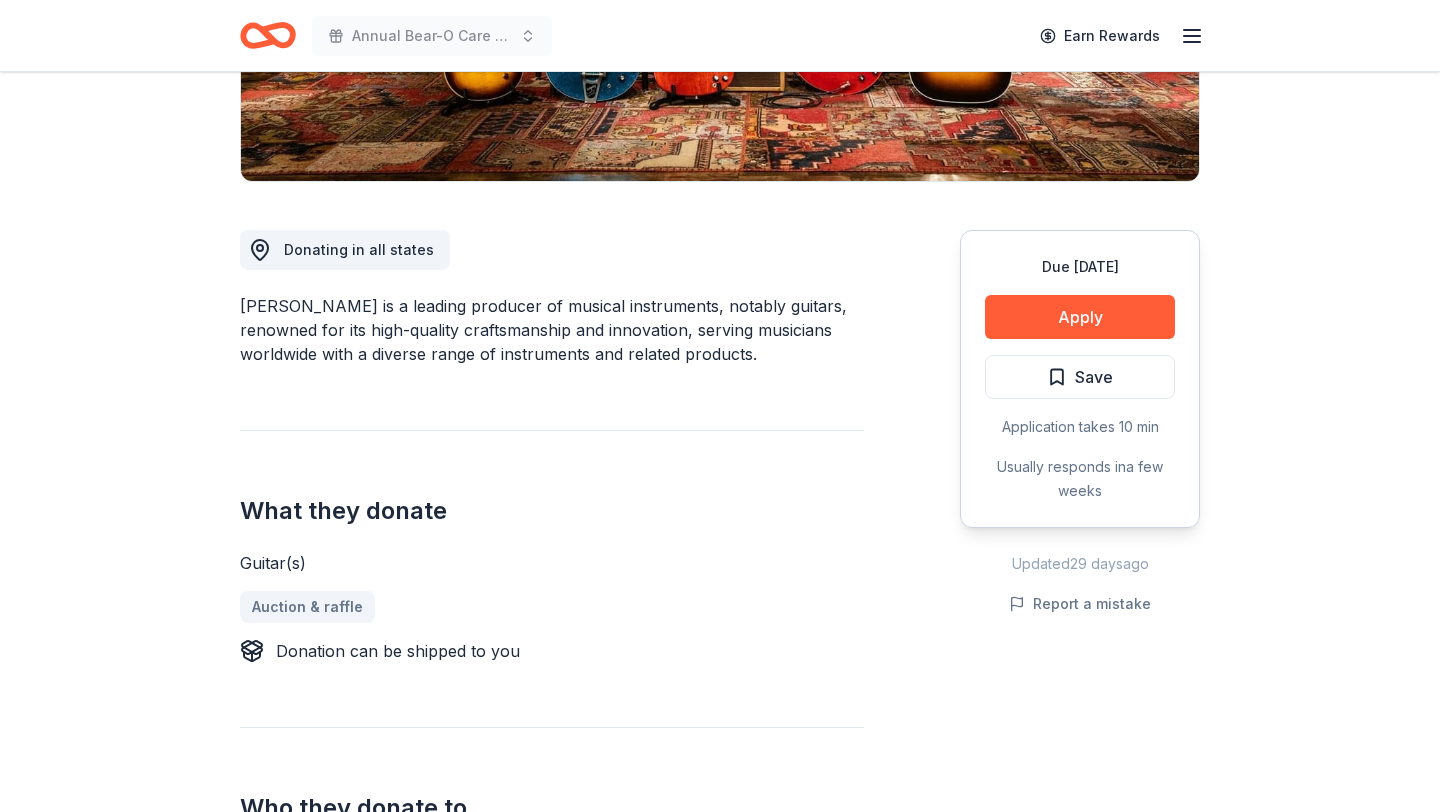 scroll, scrollTop: 424, scrollLeft: 0, axis: vertical 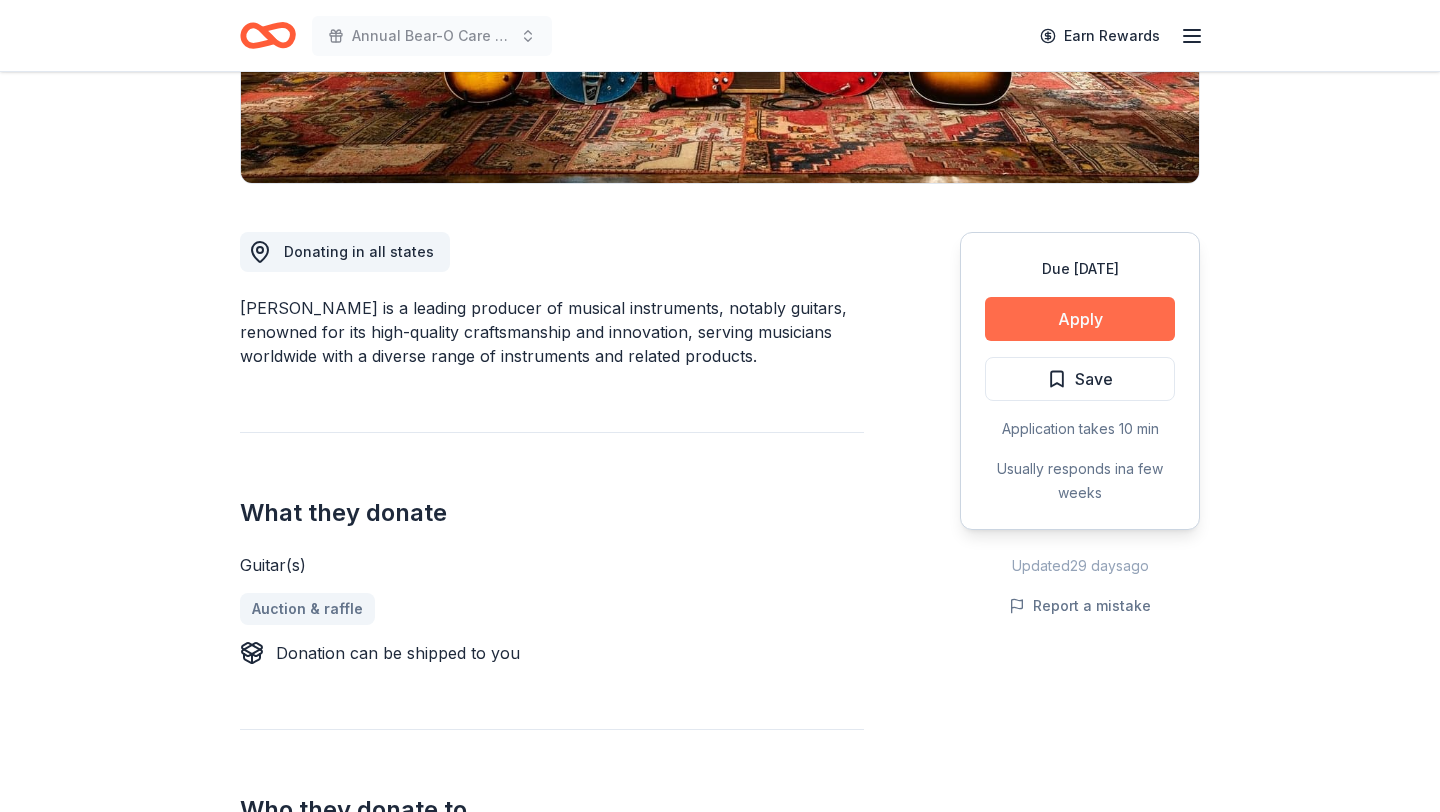 click on "Apply" at bounding box center (1080, 319) 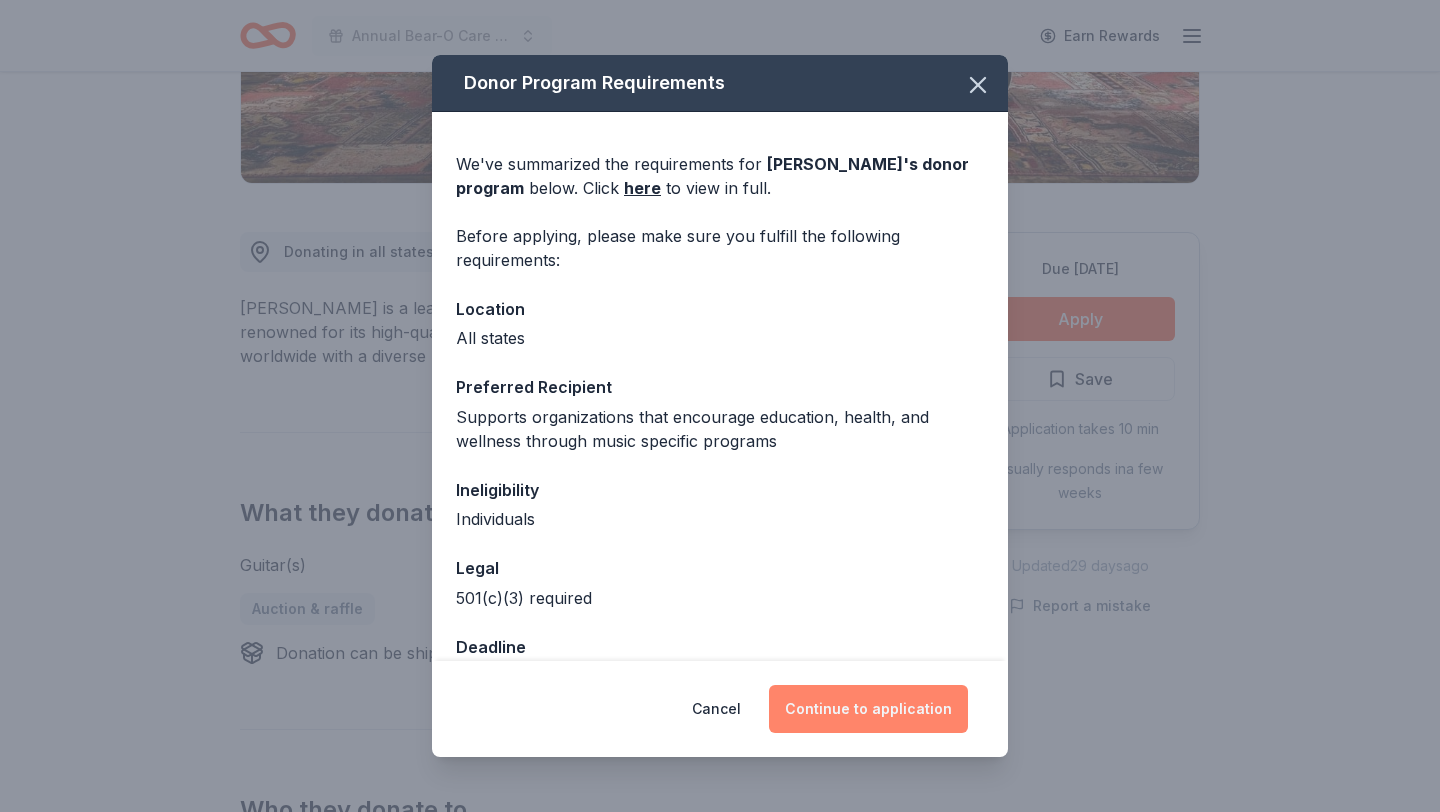 click on "Continue to application" at bounding box center (868, 709) 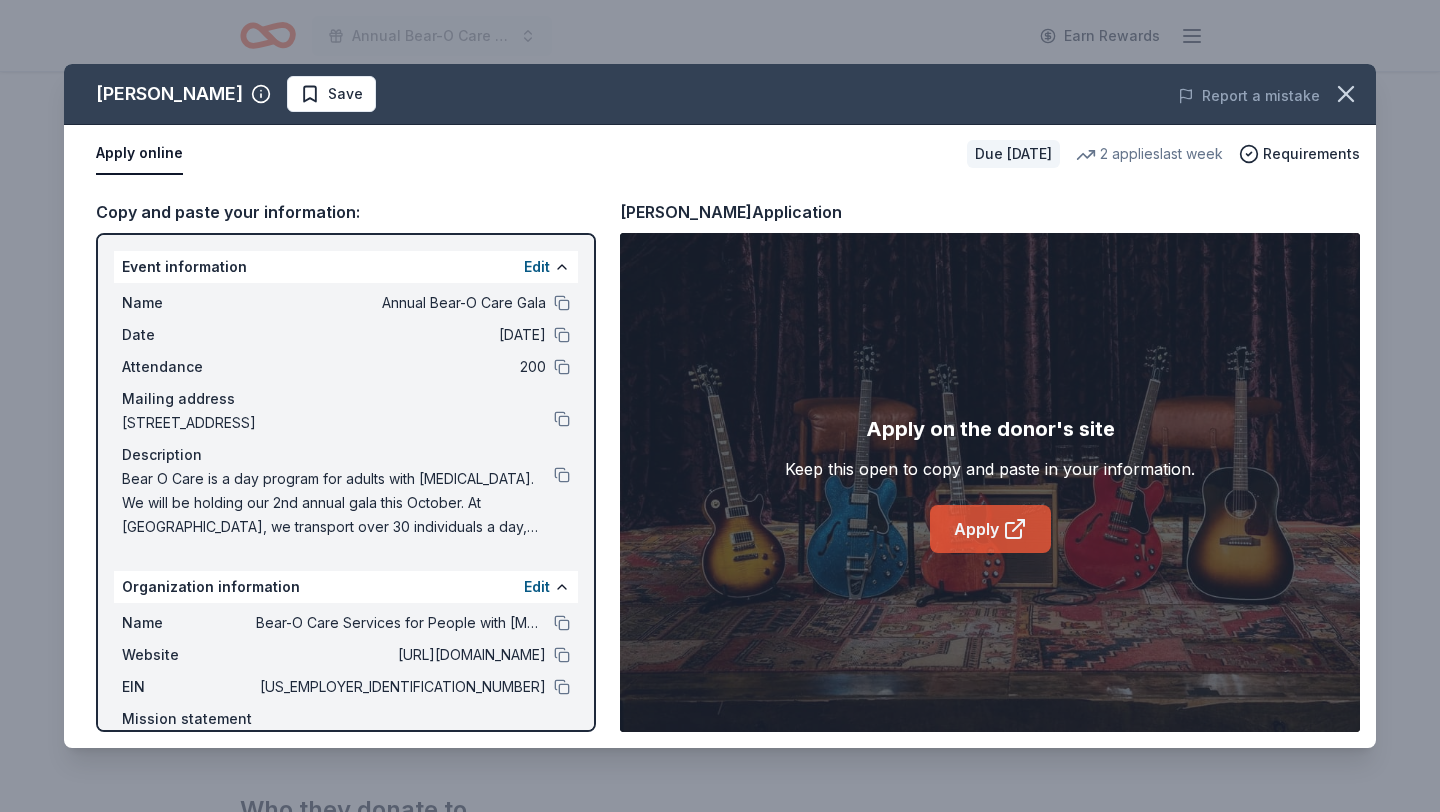 click on "Apply" at bounding box center (990, 529) 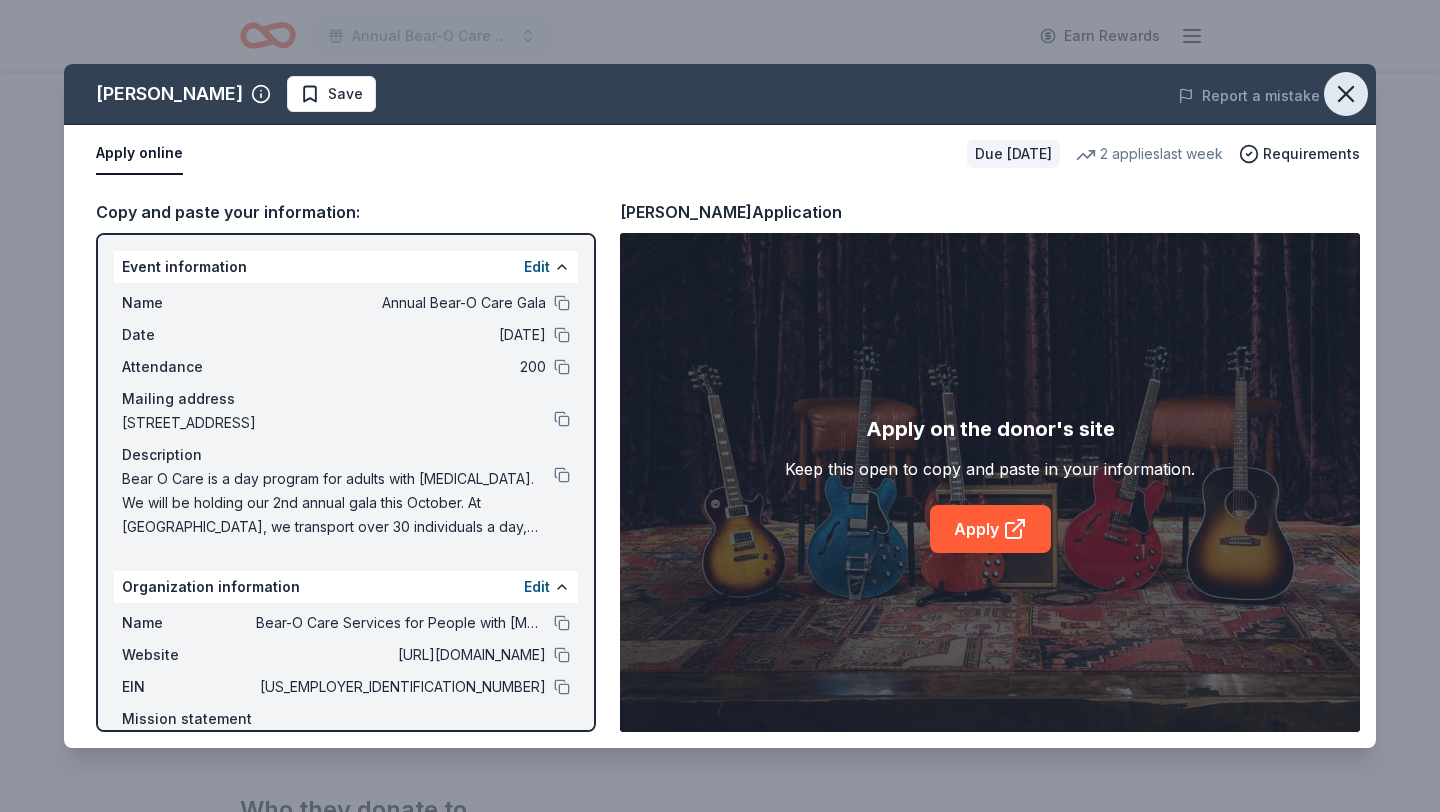 click 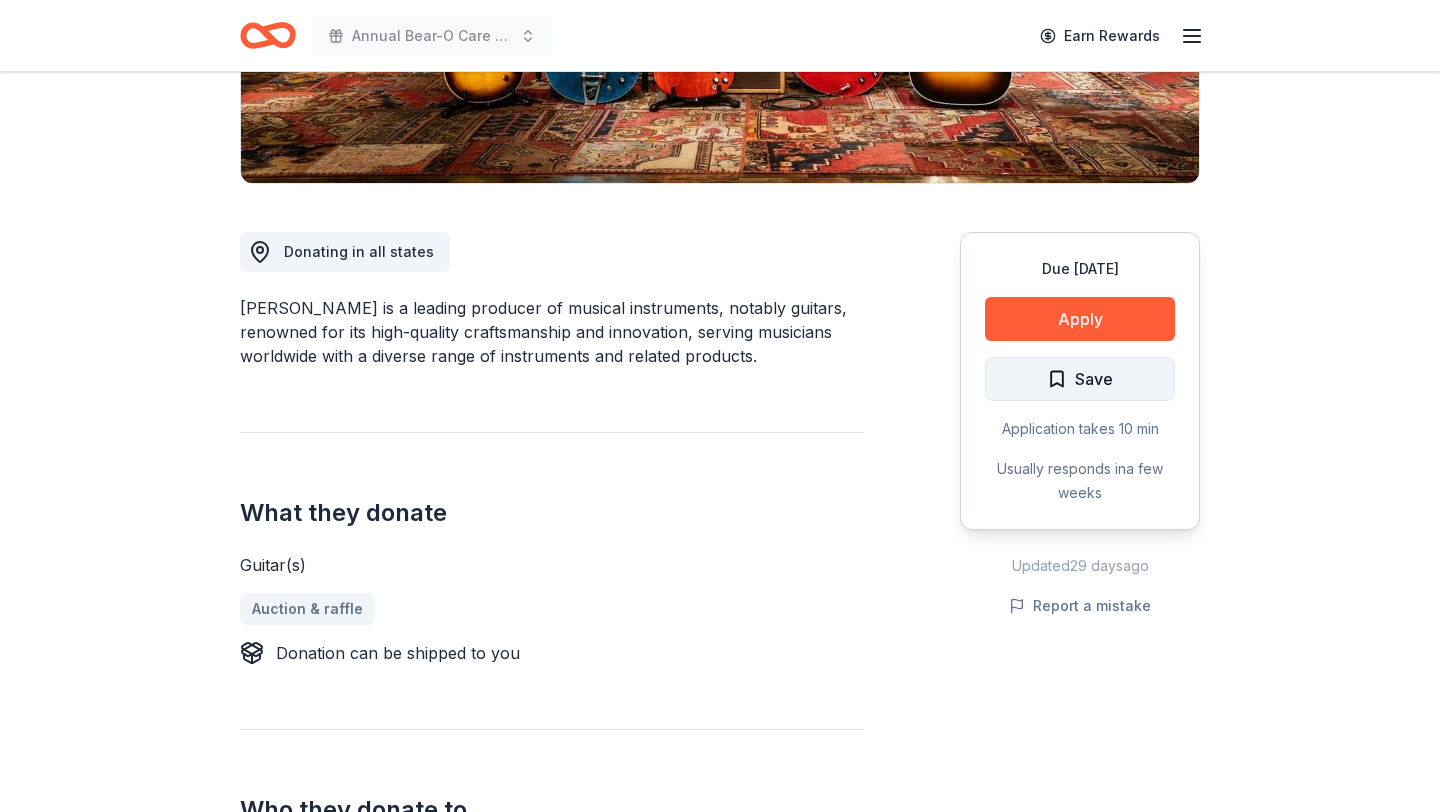 click on "Save" at bounding box center (1080, 379) 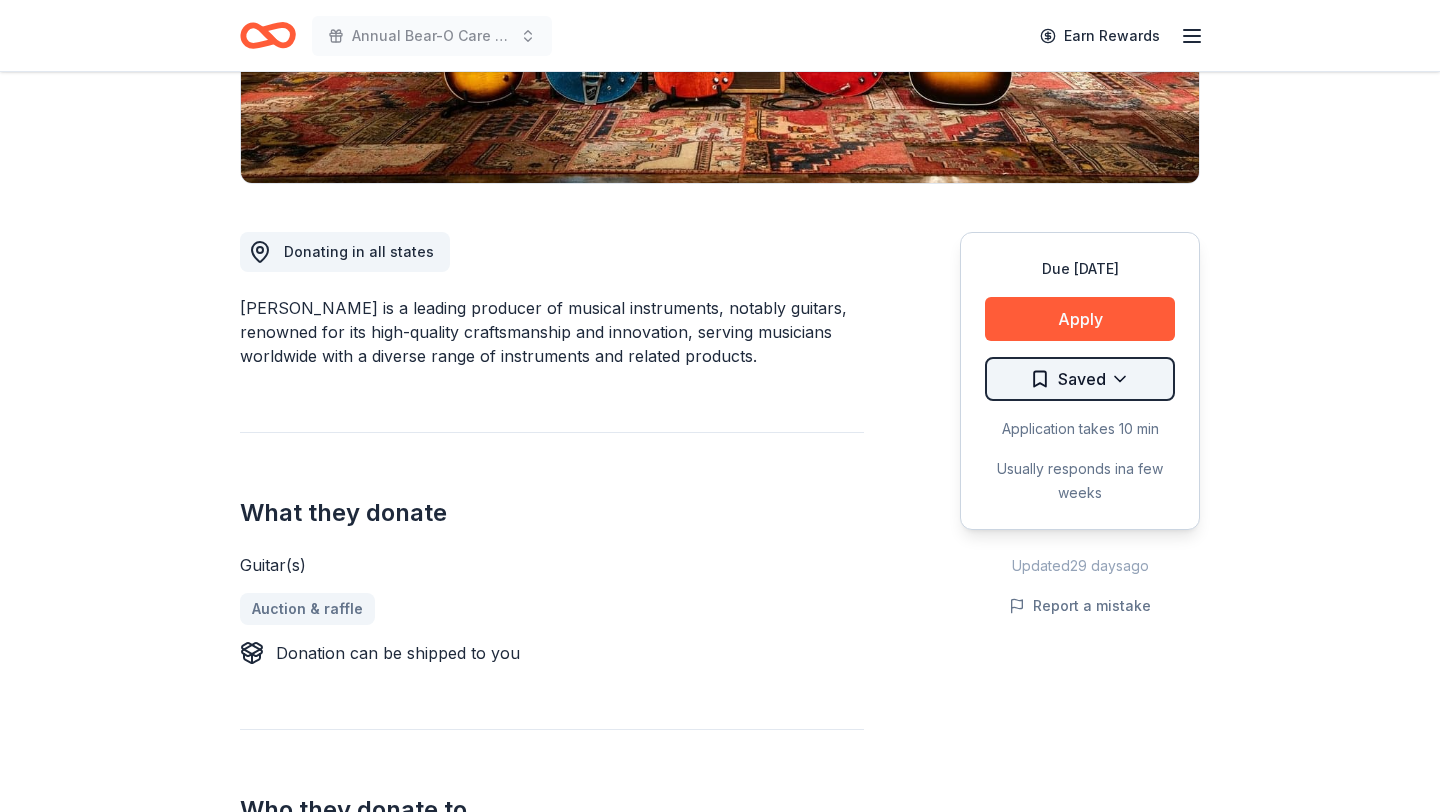 click on "Annual Bear-O Care Gala Earn Rewards Due in 58 days Share Gibson New 2   applies  last week 3% approval rate $ 2400 donation value Share Donating in all states Gibson is a leading producer of musical instruments, notably guitars, renowned for its high-quality craftsmanship and innovation, serving musicians worldwide with a diverse range of instruments and related products. What they donate Guitar(s) Auction & raffle Donation can be shipped to you Who they donate to  Preferred Supports organizations that encourage education, health, and wellness through music specific programs Art & Culture Education Health Wellness & Fitness 501(c)(3) required  Ineligible Individuals Individuals Due in 58 days Apply Saved Application takes 10 min Usually responds in  a few weeks Updated  29 days  ago Report a mistake 3% approval rate 3 % approved 59 % declined 37 % no response Gibson is  a selective donor :  be sure to spend extra time on this application if you want a donation. $ 2400 donation value (average) <1% <1% 50% 50%" at bounding box center (720, -18) 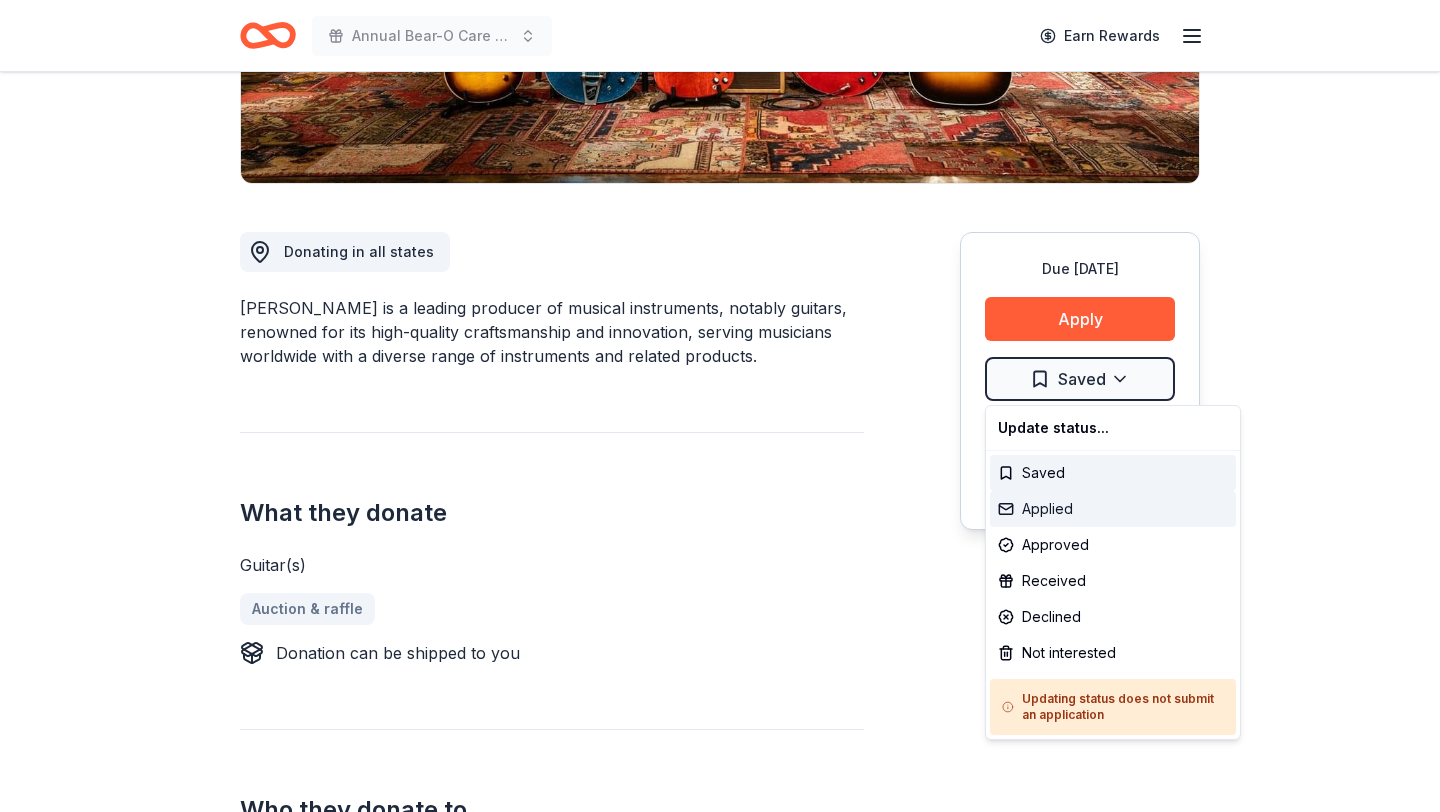 click on "Applied" at bounding box center [1113, 509] 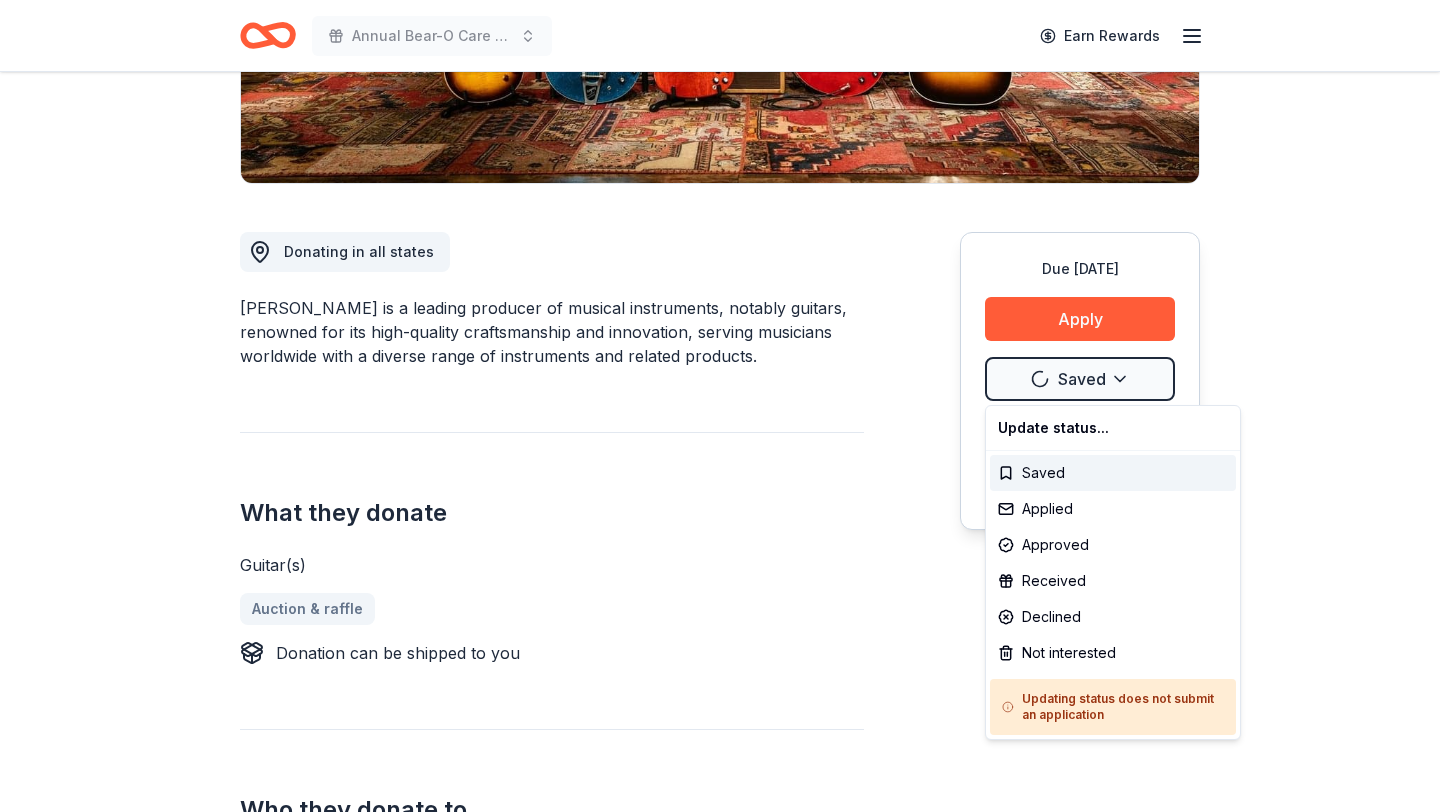 scroll, scrollTop: 0, scrollLeft: 0, axis: both 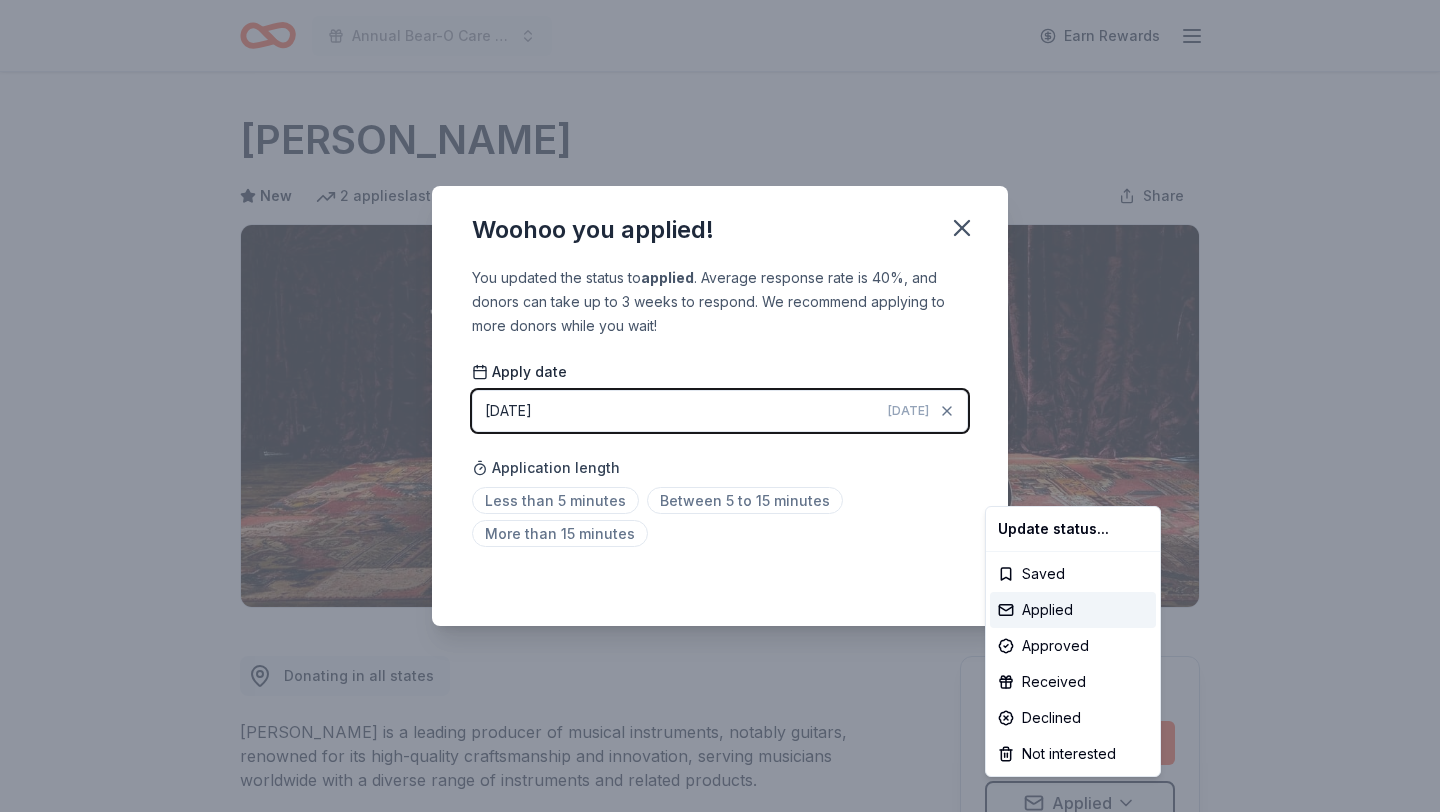 click on "Annual Bear-O Care Gala Earn Rewards Due in 58 days Share Gibson New 2   applies  last week 3% approval rate $ 2400 donation value Share Donating in all states Gibson is a leading producer of musical instruments, notably guitars, renowned for its high-quality craftsmanship and innovation, serving musicians worldwide with a diverse range of instruments and related products. What they donate Guitar(s) Auction & raffle Donation can be shipped to you Who they donate to  Preferred Supports organizations that encourage education, health, and wellness through music specific programs Art & Culture Education Health Wellness & Fitness 501(c)(3) required  Ineligible Individuals Individuals Due in 58 days Apply Applied Application takes 10 min Usually responds in  a few weeks Updated  29 days  ago Report a mistake 3% approval rate 3 % approved 59 % declined 37 % no response Gibson is  a selective donor :  be sure to spend extra time on this application if you want a donation. $ 2400 donation value (average) <1% <1% 50%" at bounding box center (720, 406) 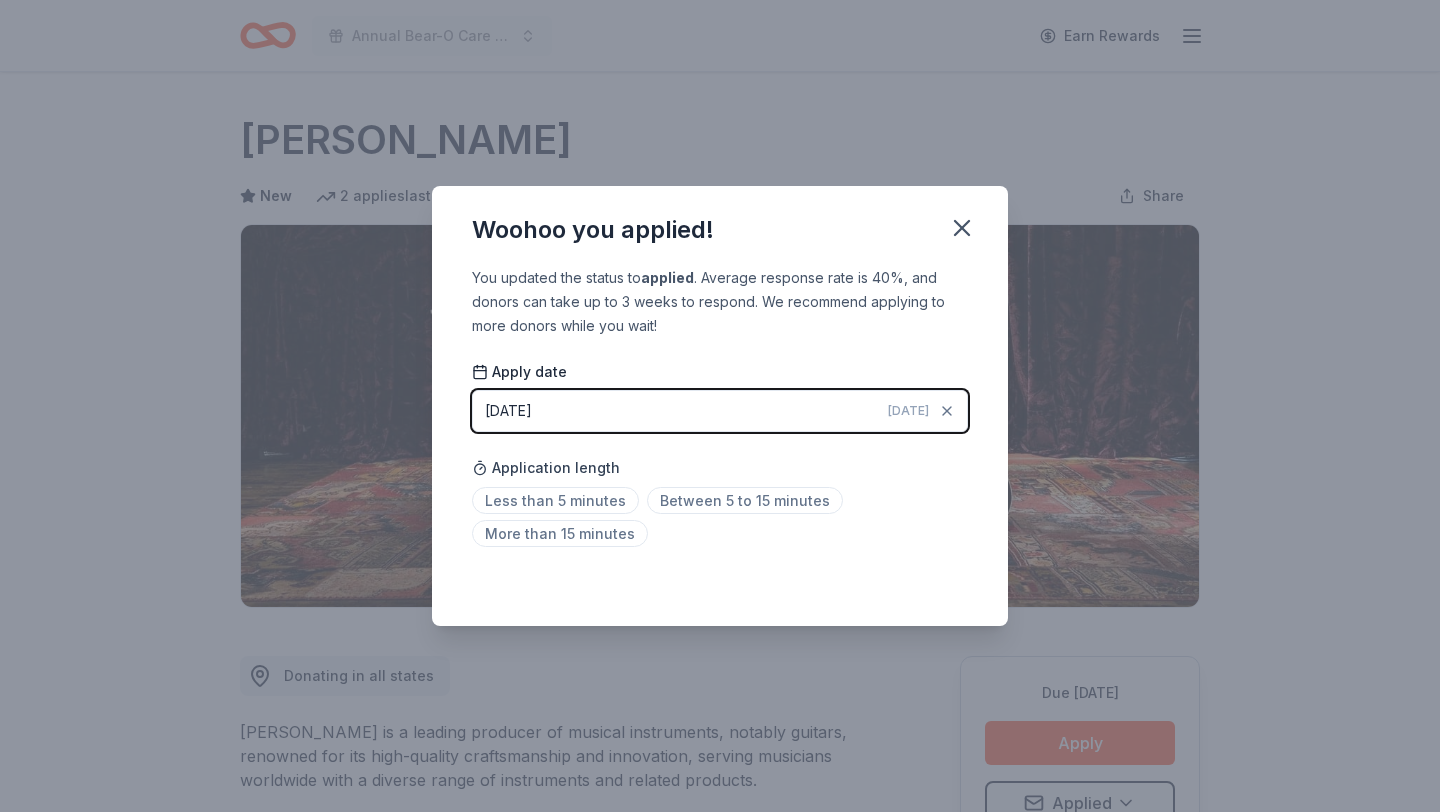 scroll, scrollTop: 13, scrollLeft: 0, axis: vertical 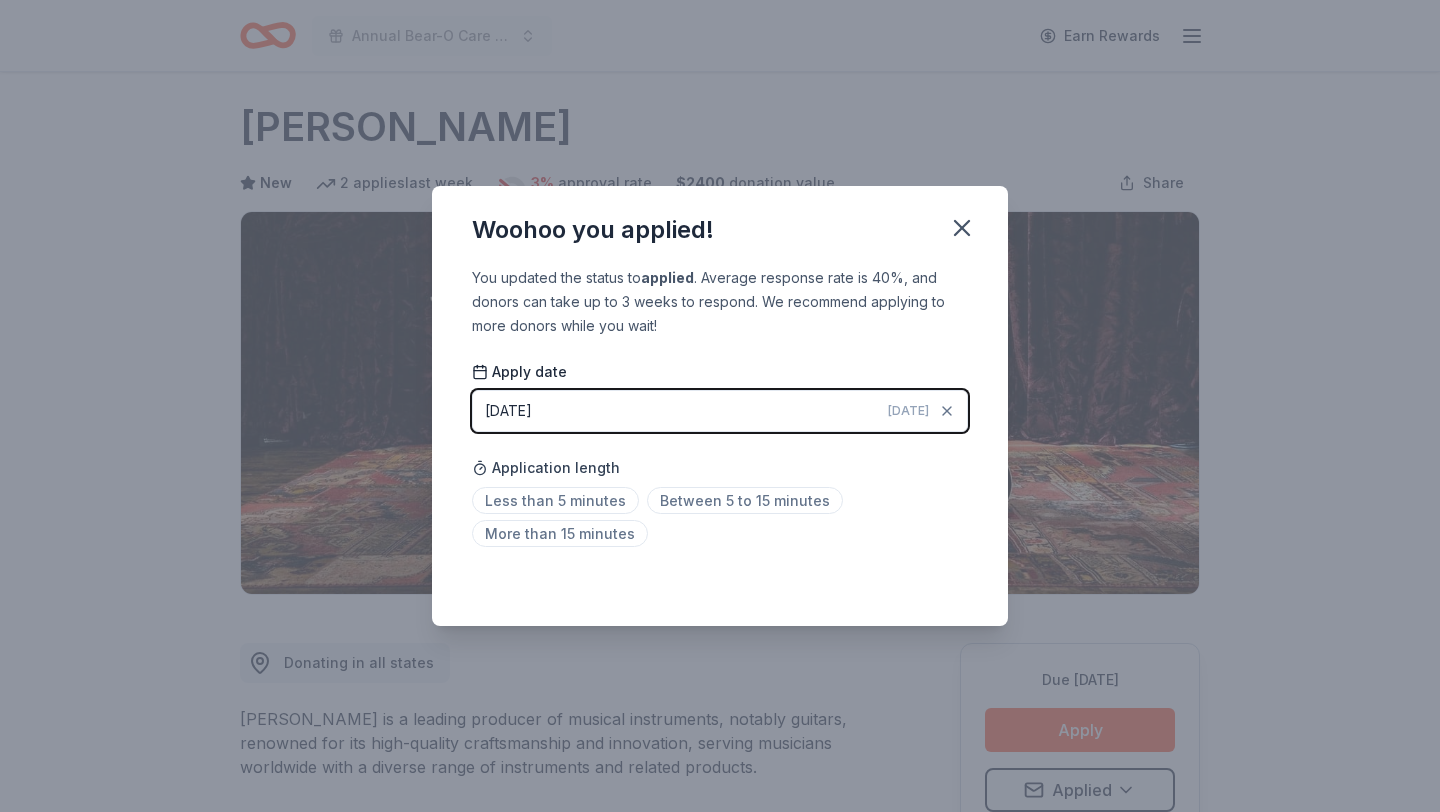 click 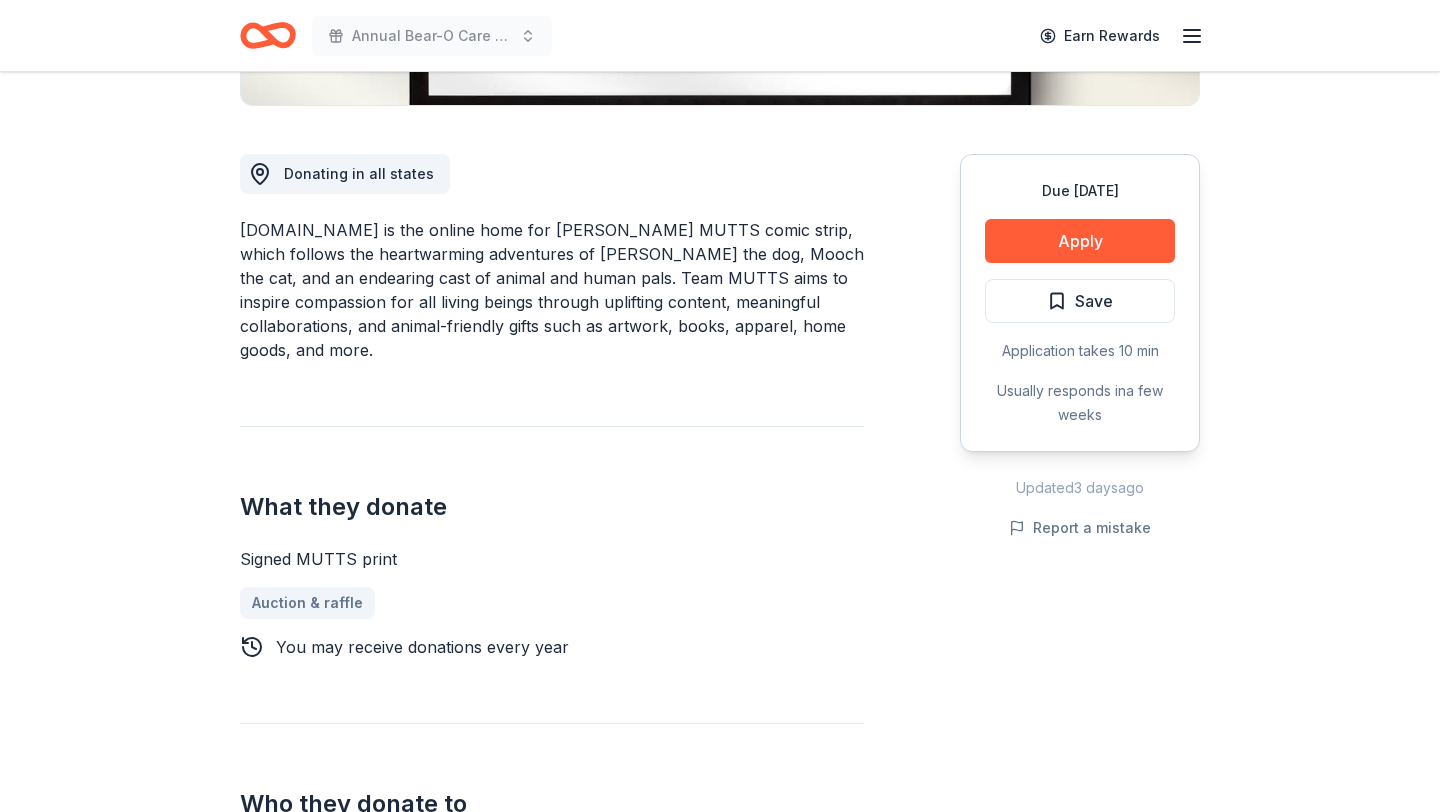 scroll, scrollTop: 517, scrollLeft: 0, axis: vertical 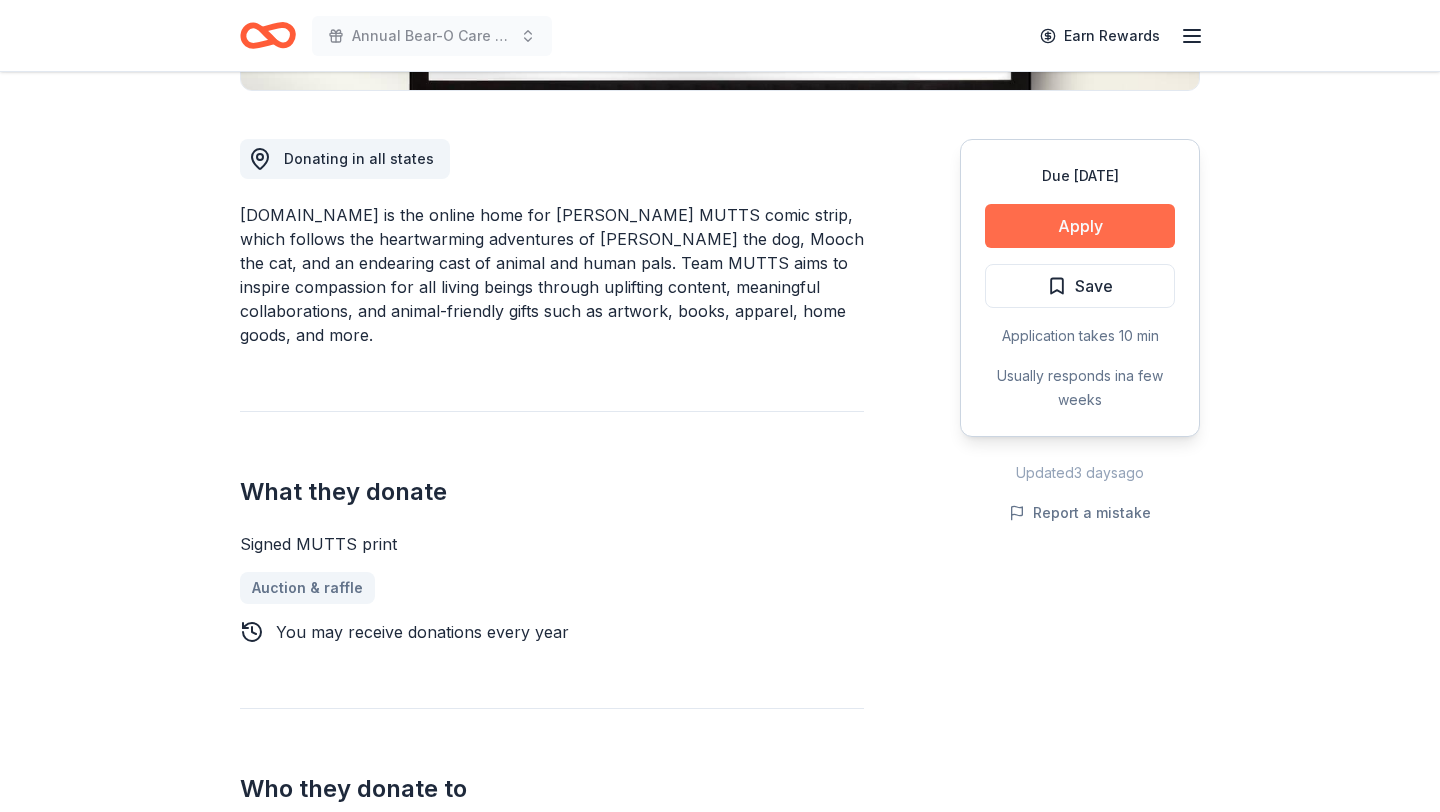 click on "Apply" at bounding box center (1080, 226) 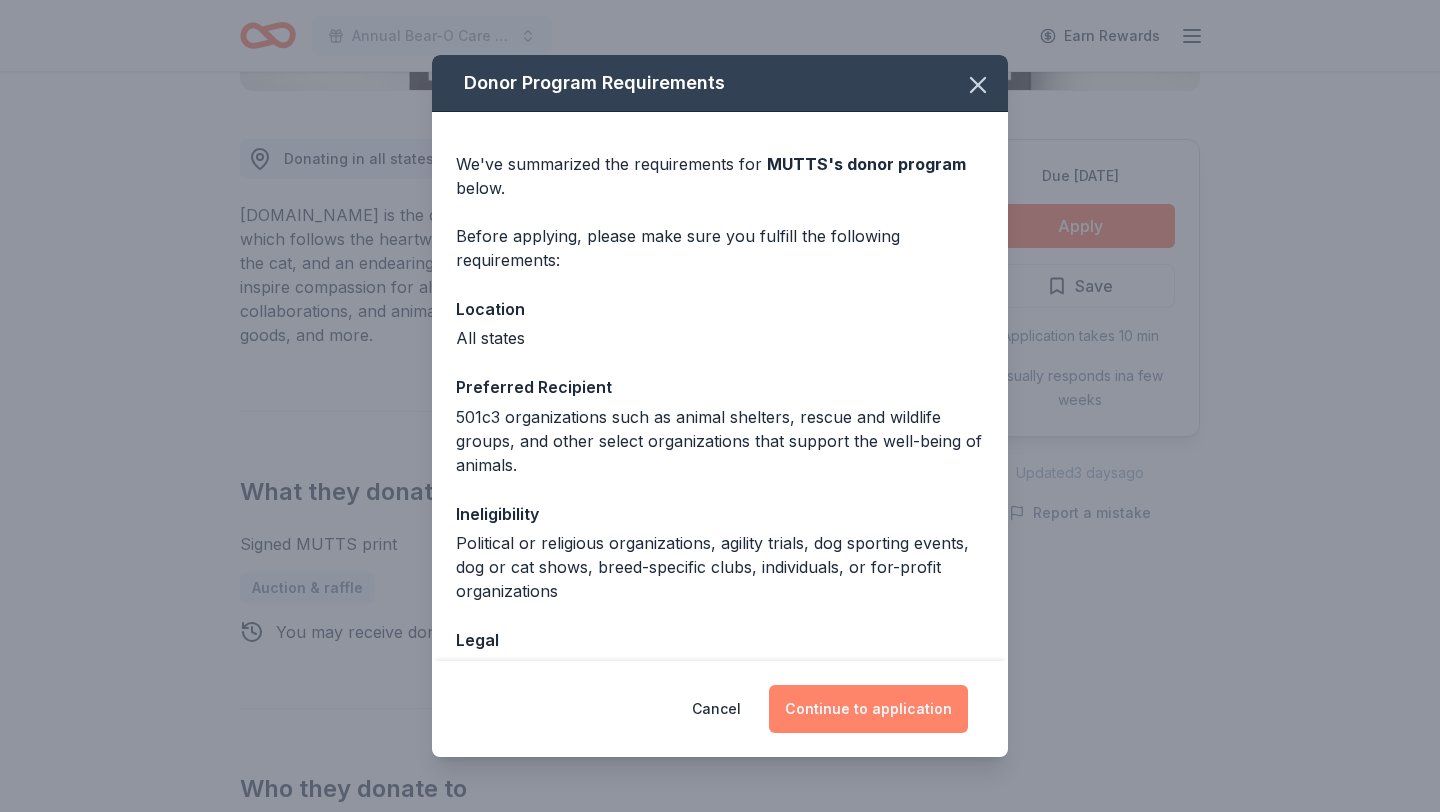 click on "Continue to application" at bounding box center (868, 709) 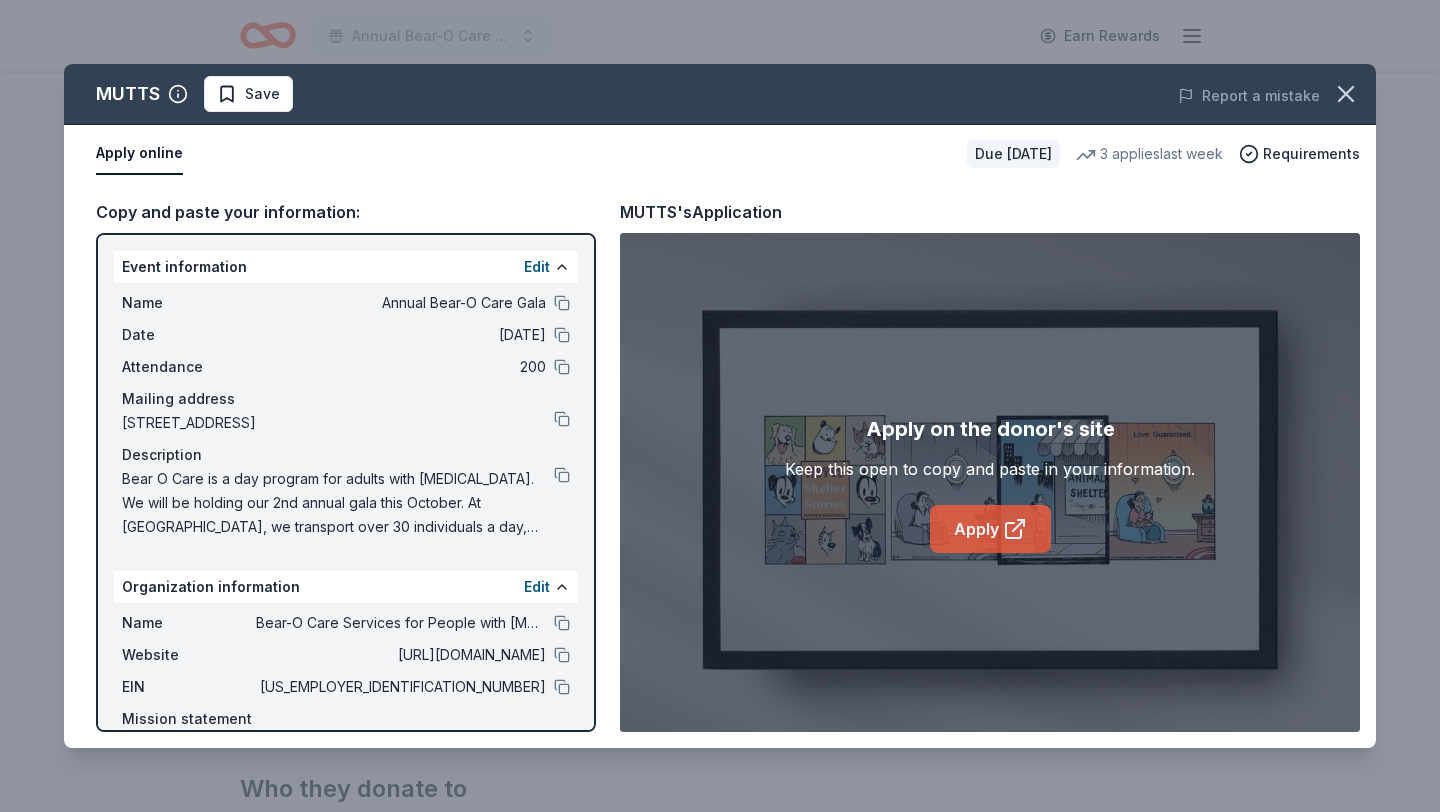 click on "Apply" at bounding box center [990, 529] 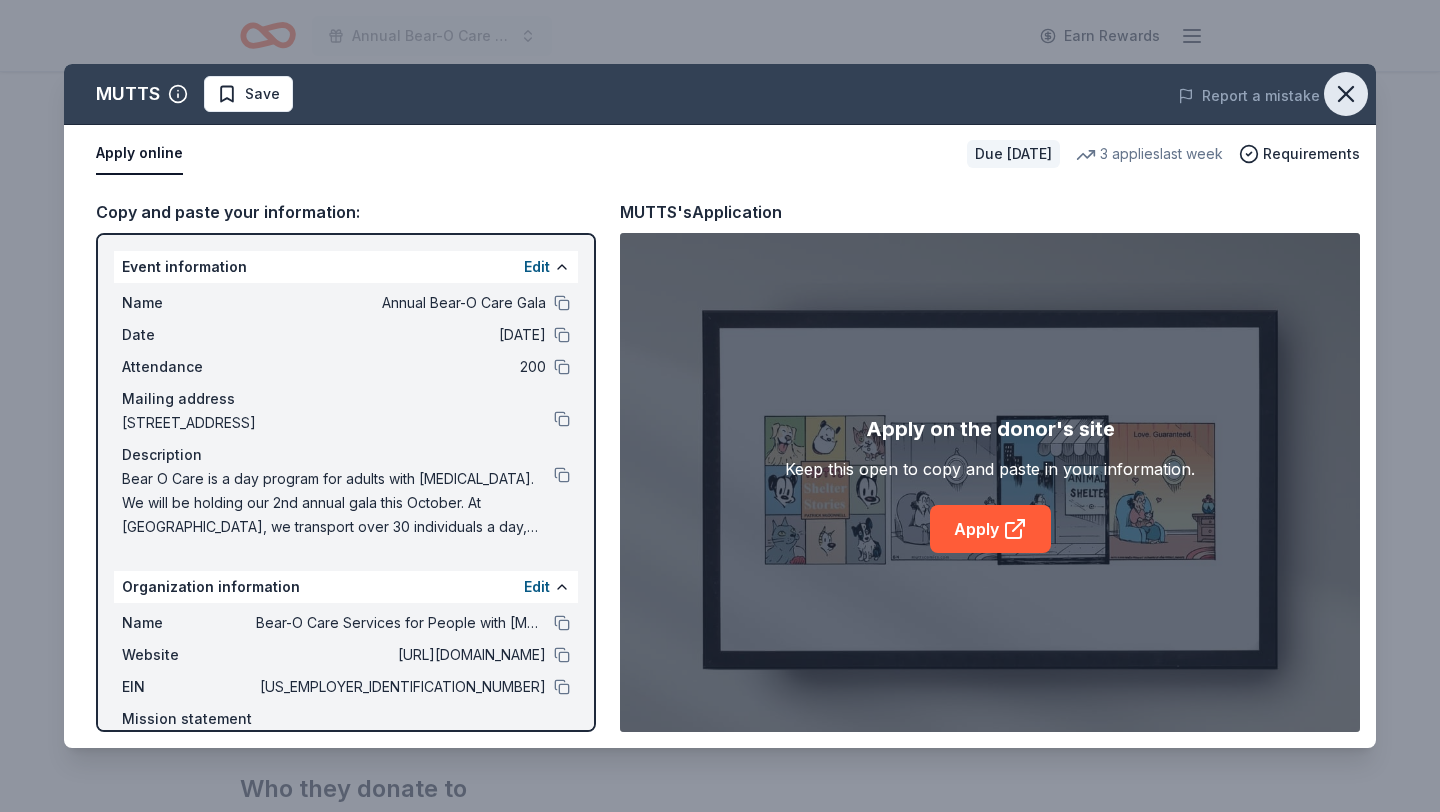 click 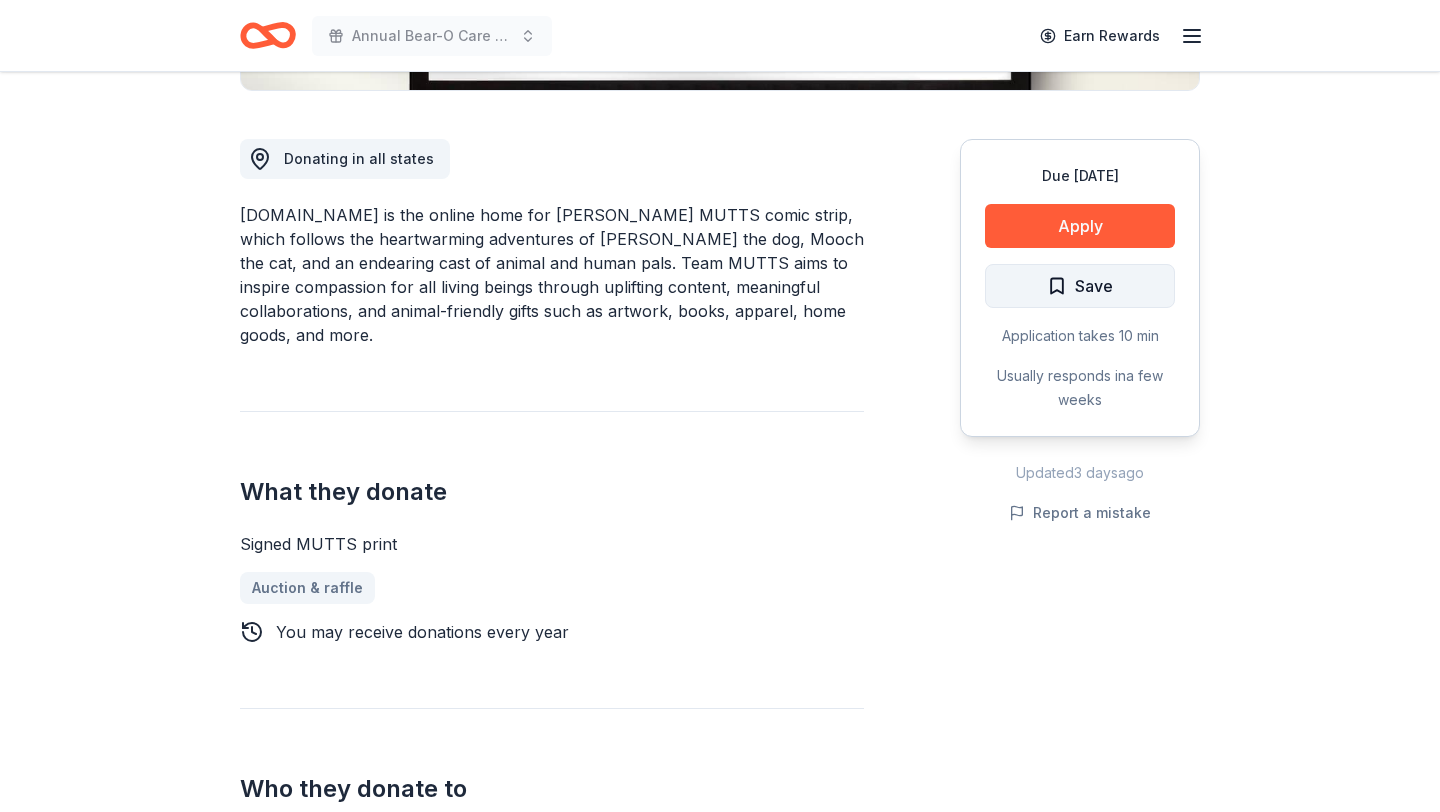 click on "Save" at bounding box center [1080, 286] 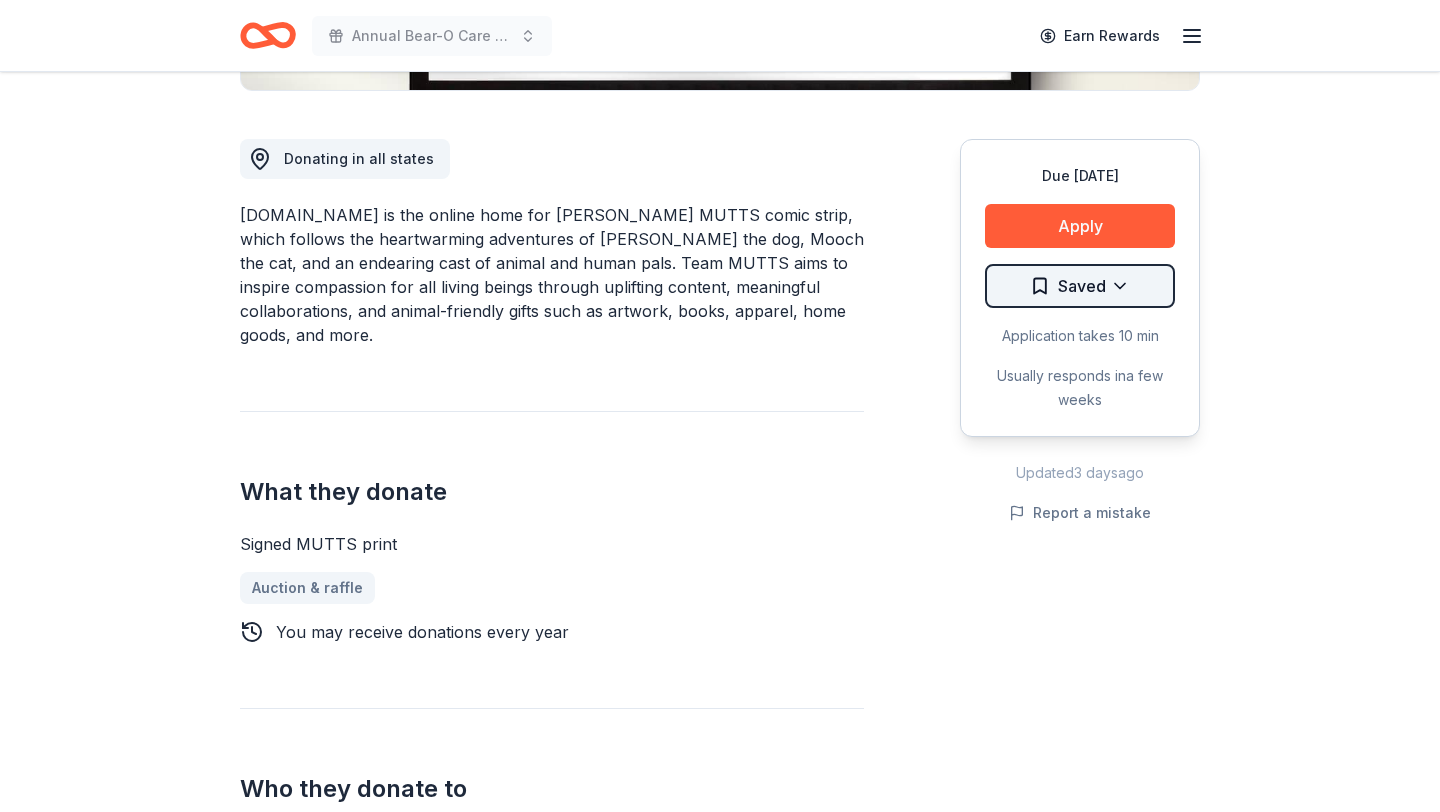 click on "Annual Bear-O Care Gala Earn Rewards Due [DATE] Share MUTTS New 3   applies  last week 7% approval rate $ 125 donation value Share Donating in all states [DOMAIN_NAME] is the online home for [PERSON_NAME] MUTTS comic strip, which follows the heartwarming adventures of [PERSON_NAME] the dog, Mooch the cat, and an endearing cast of animal and human pals. Team MUTTS aims to inspire compassion for all living beings through uplifting content, meaningful collaborations, and animal-friendly gifts such as artwork, books, apparel, home goods, and more. What they donate Signed MUTTS print Auction & raffle   You may receive donations every   year Who they donate to  Preferred 501c3 organizations such as animal shelters, rescue and wildlife groups, and other select organizations that support the well-being of animals. Animals 501(c)(3) required  Ineligible Political or religious organizations, agility trials, dog sporting events, dog or cat shows, breed-specific clubs, individuals, or for-profit organizations Political 7%" at bounding box center (720, -111) 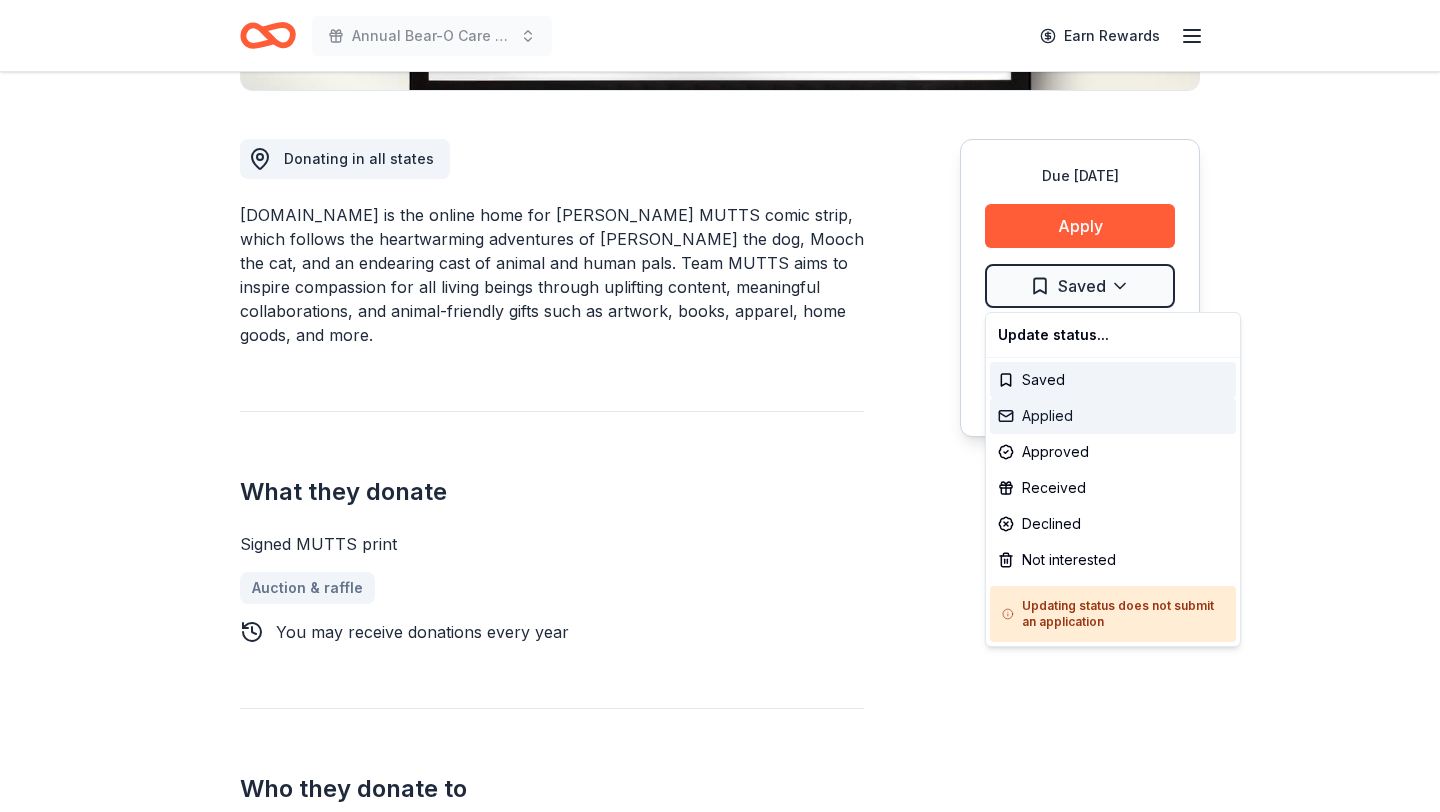 click on "Applied" at bounding box center [1113, 416] 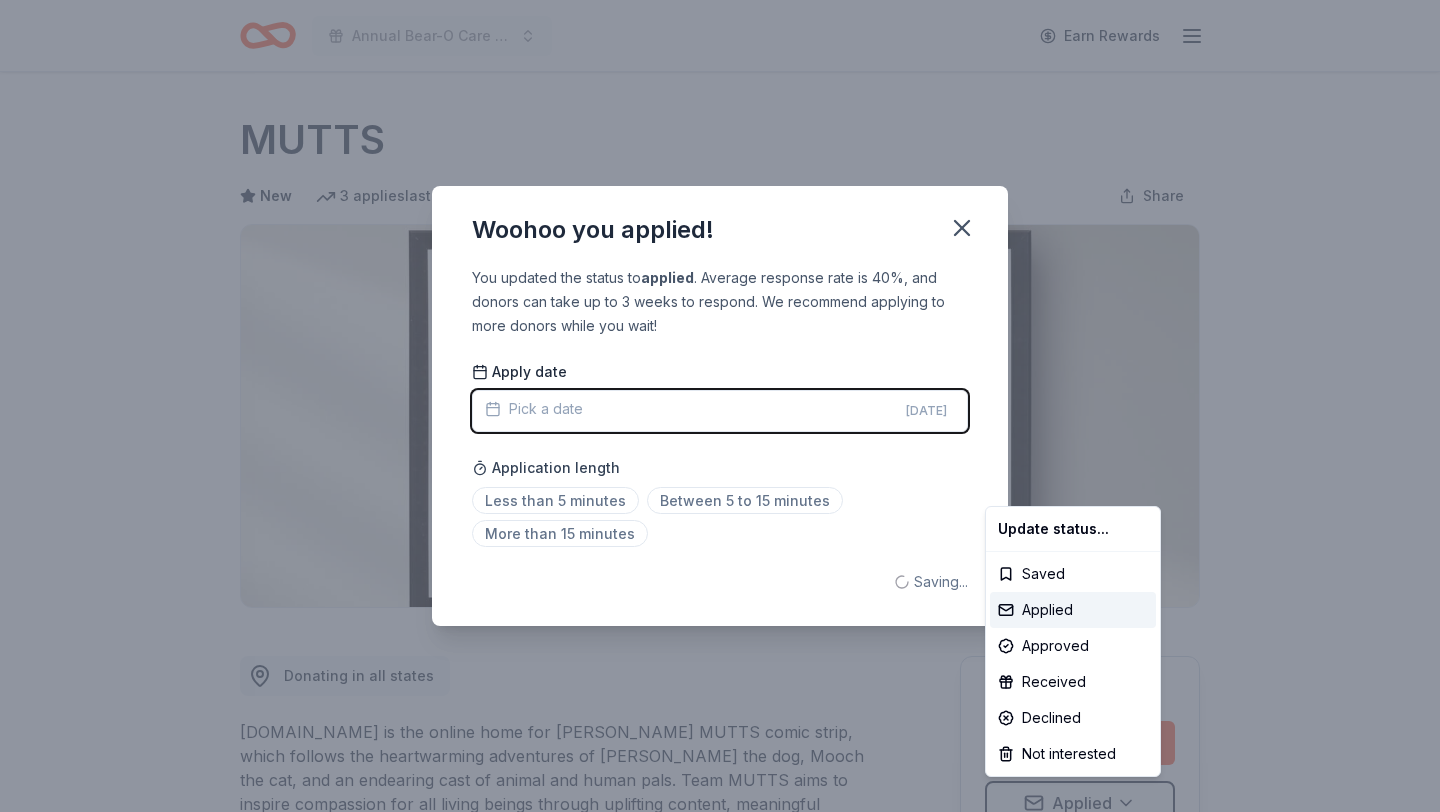 scroll, scrollTop: 0, scrollLeft: 0, axis: both 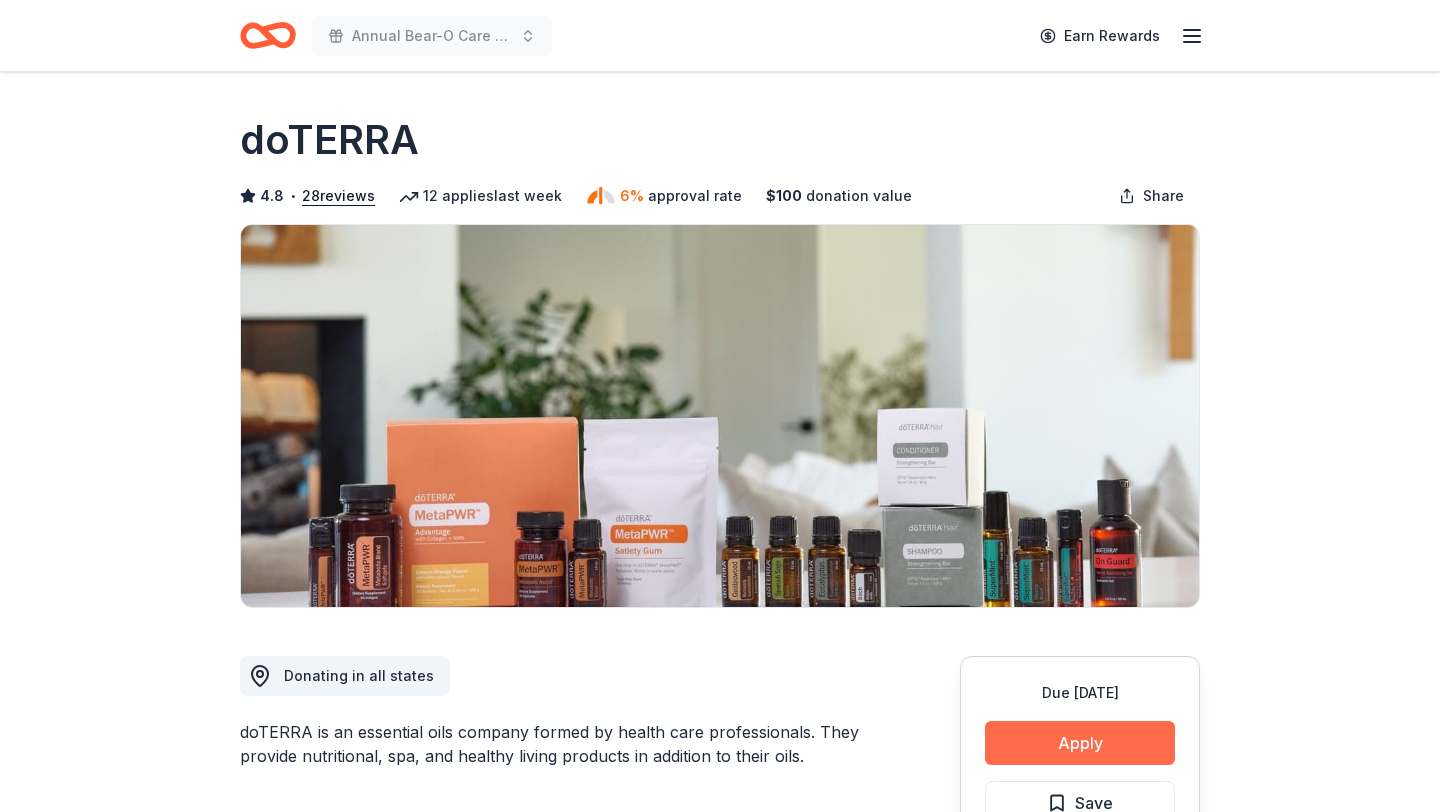 click on "Apply" at bounding box center [1080, 743] 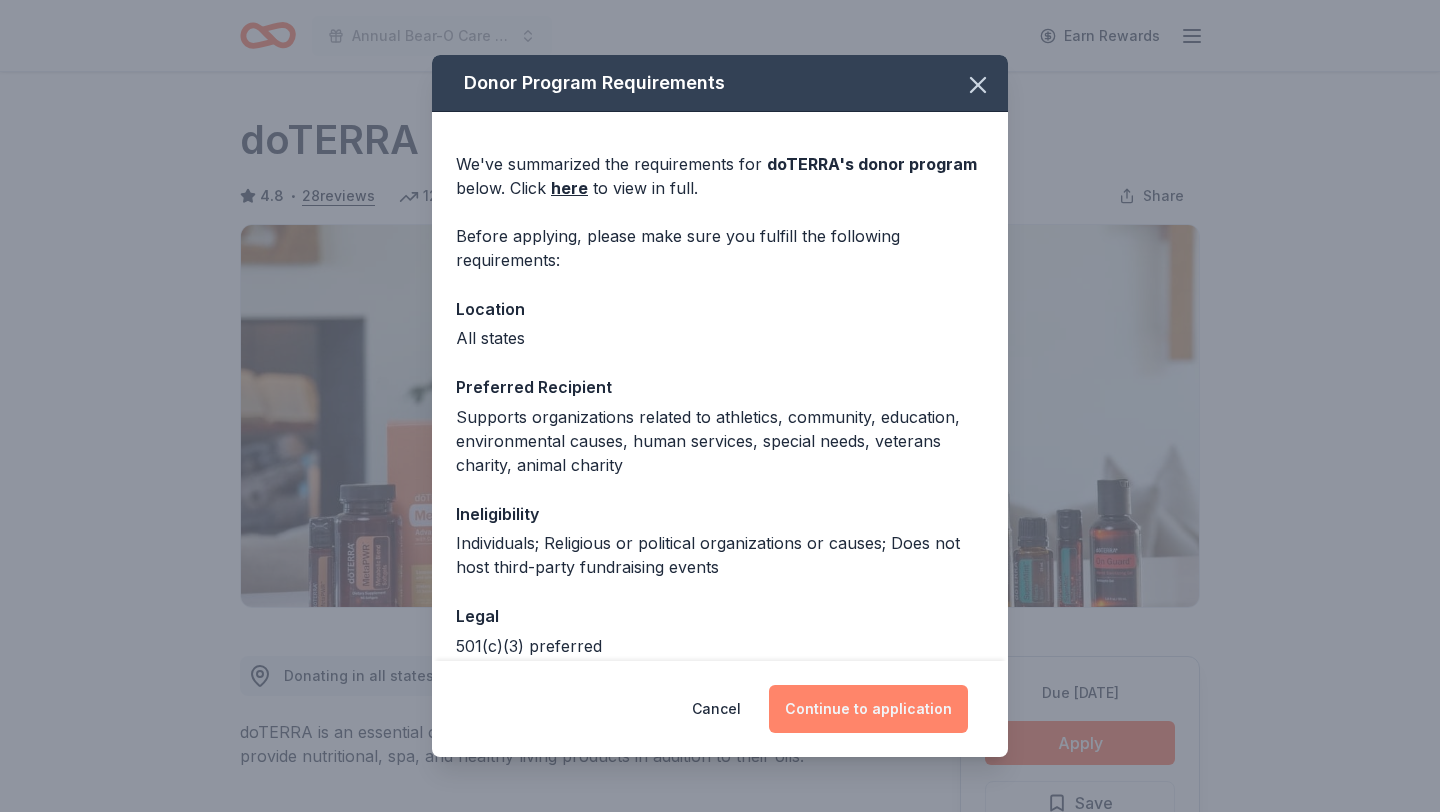 click on "Continue to application" at bounding box center (868, 709) 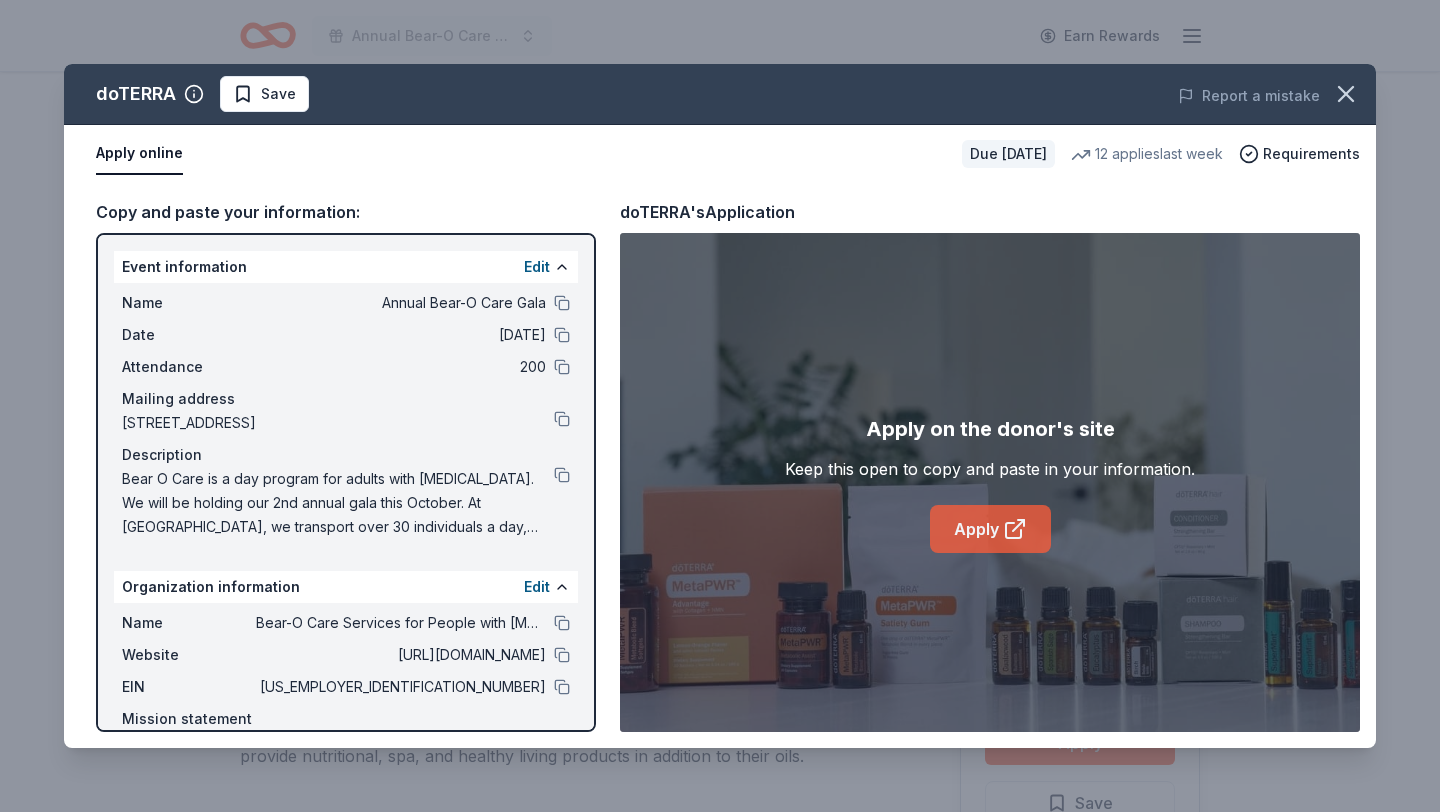 click on "Apply" at bounding box center [990, 529] 